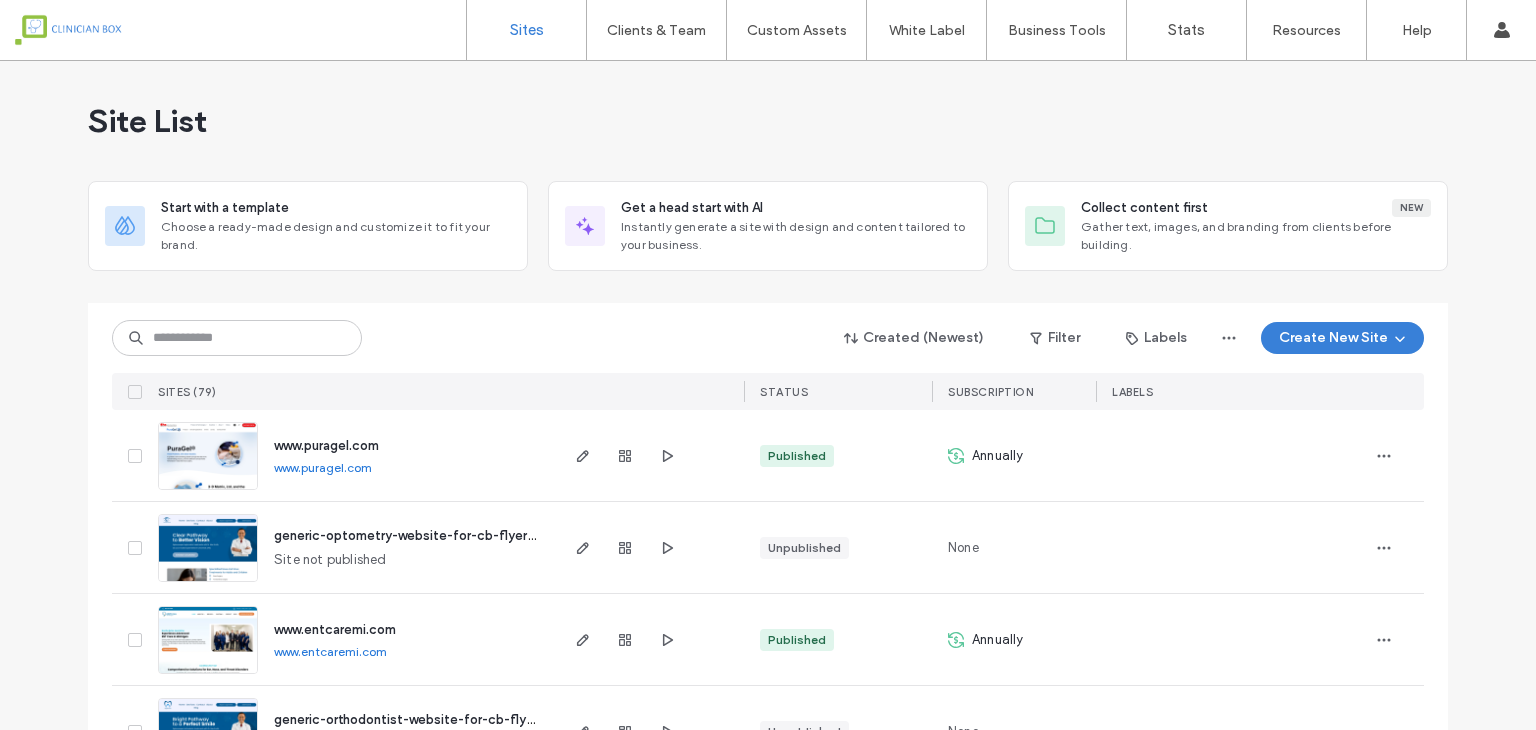 scroll, scrollTop: 0, scrollLeft: 0, axis: both 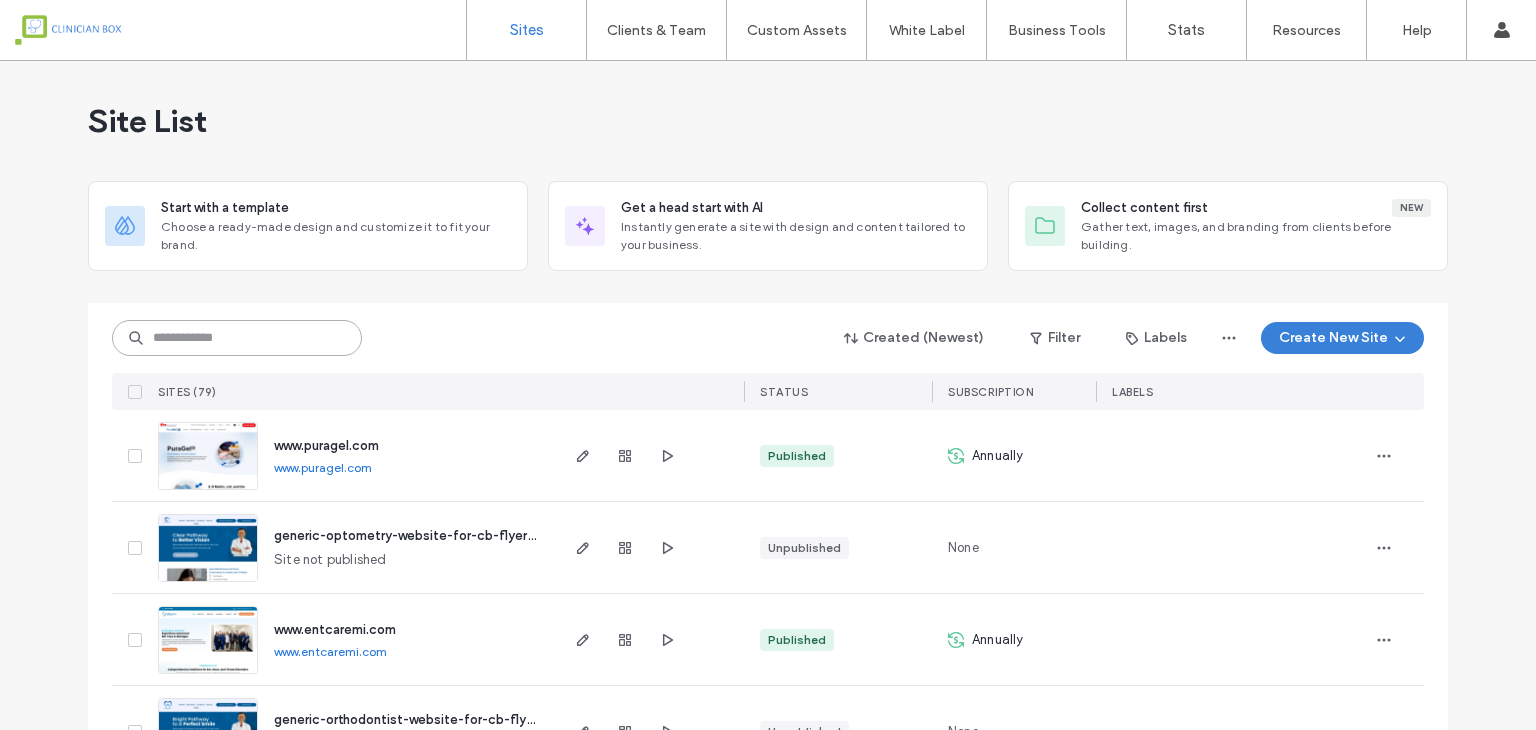 click at bounding box center (237, 338) 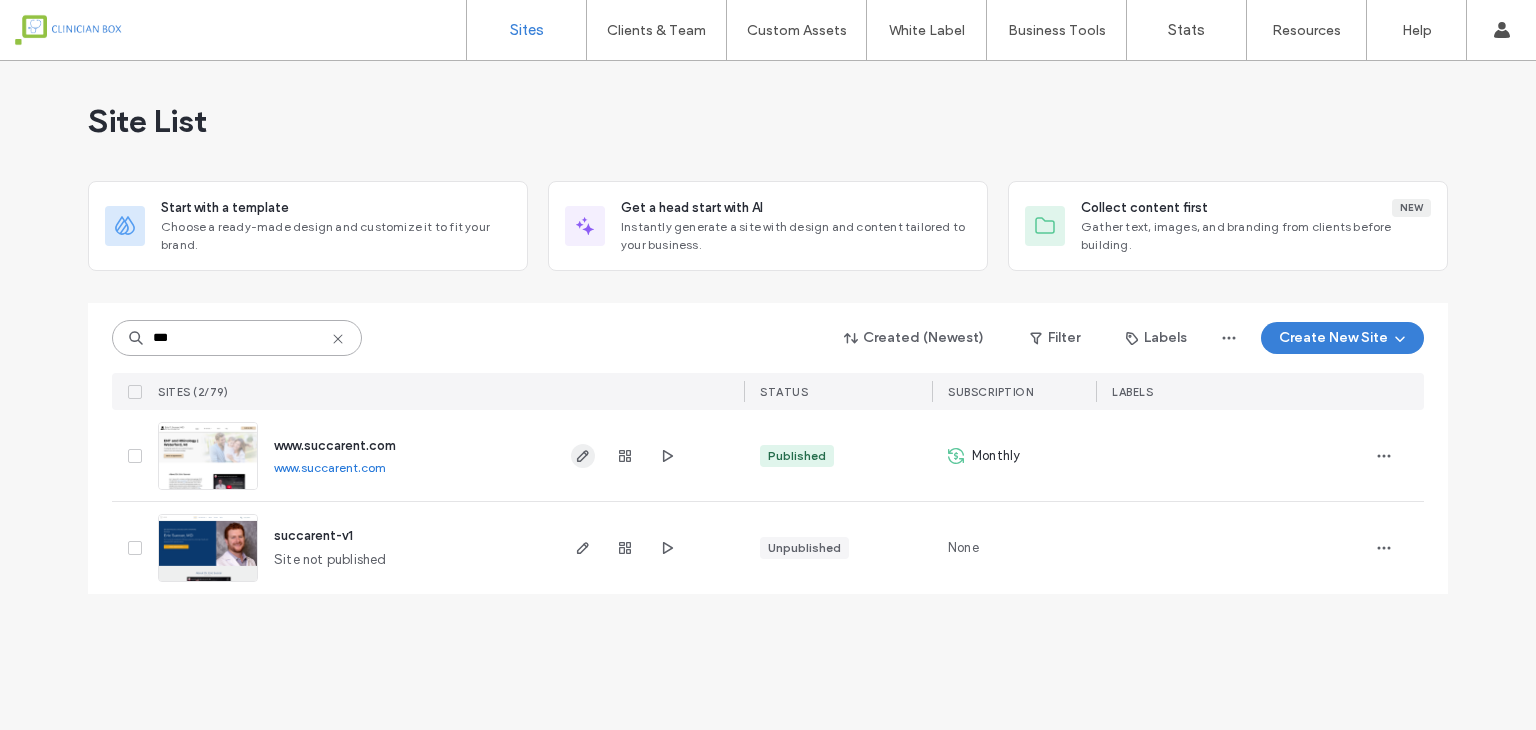 type on "***" 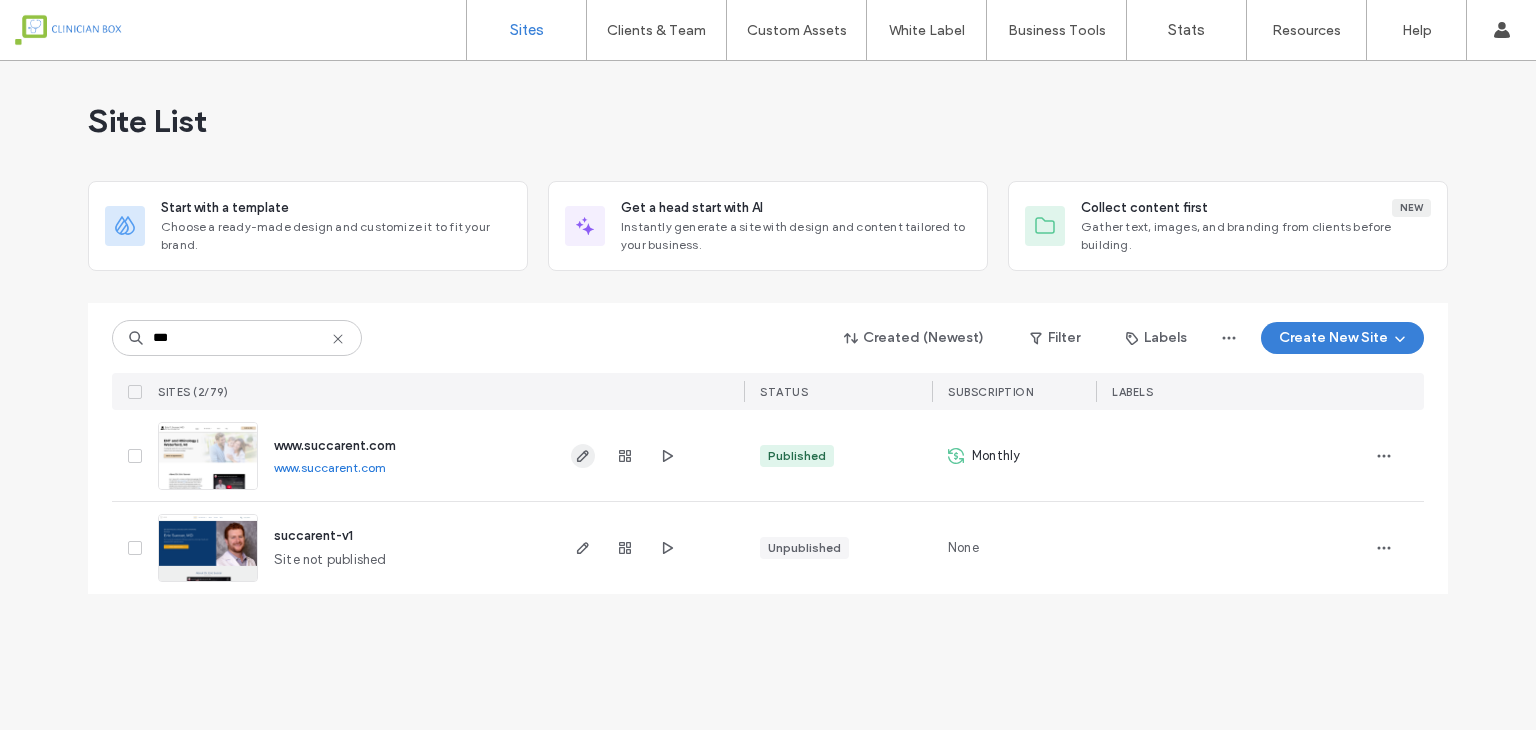 click at bounding box center [583, 456] 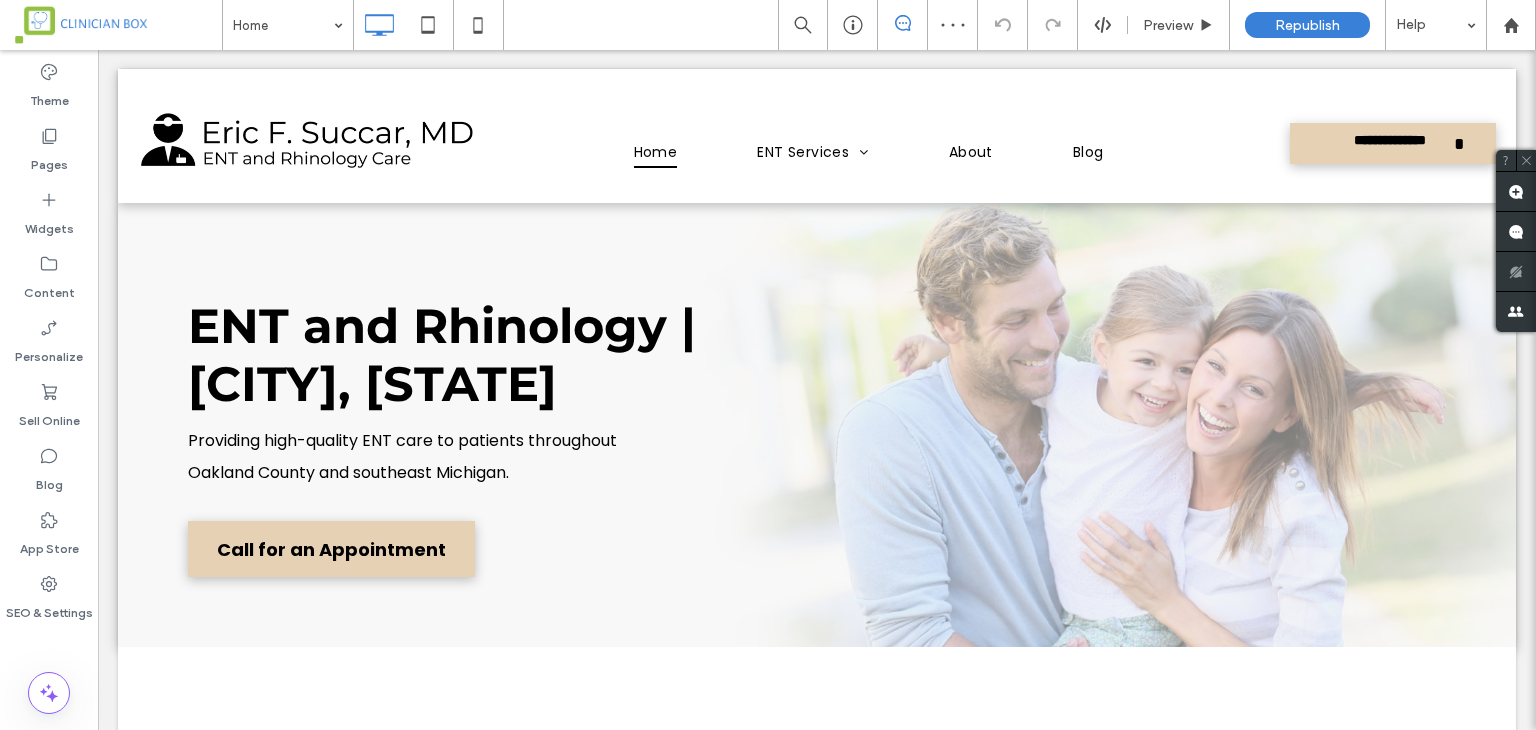 scroll, scrollTop: 0, scrollLeft: 0, axis: both 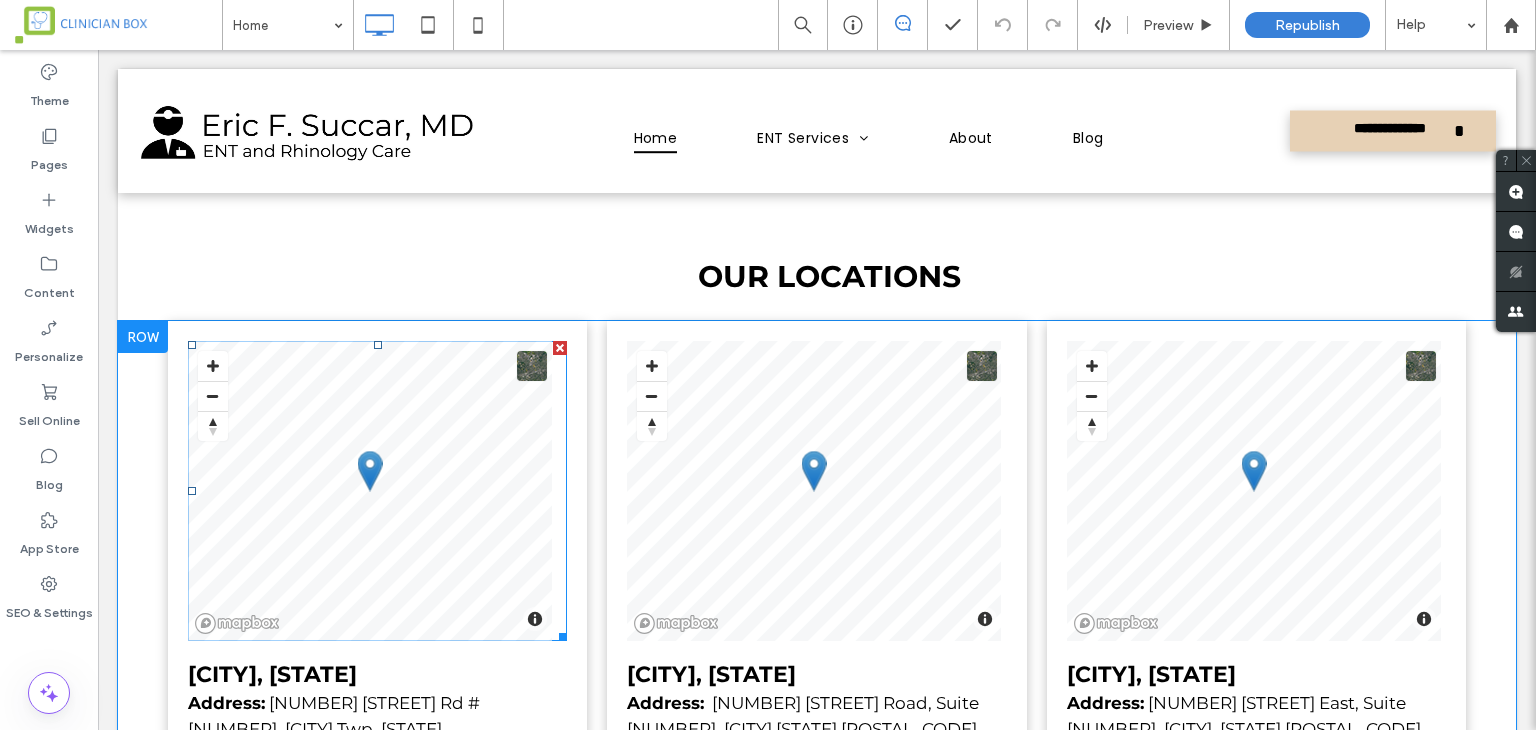 click at bounding box center [377, 491] 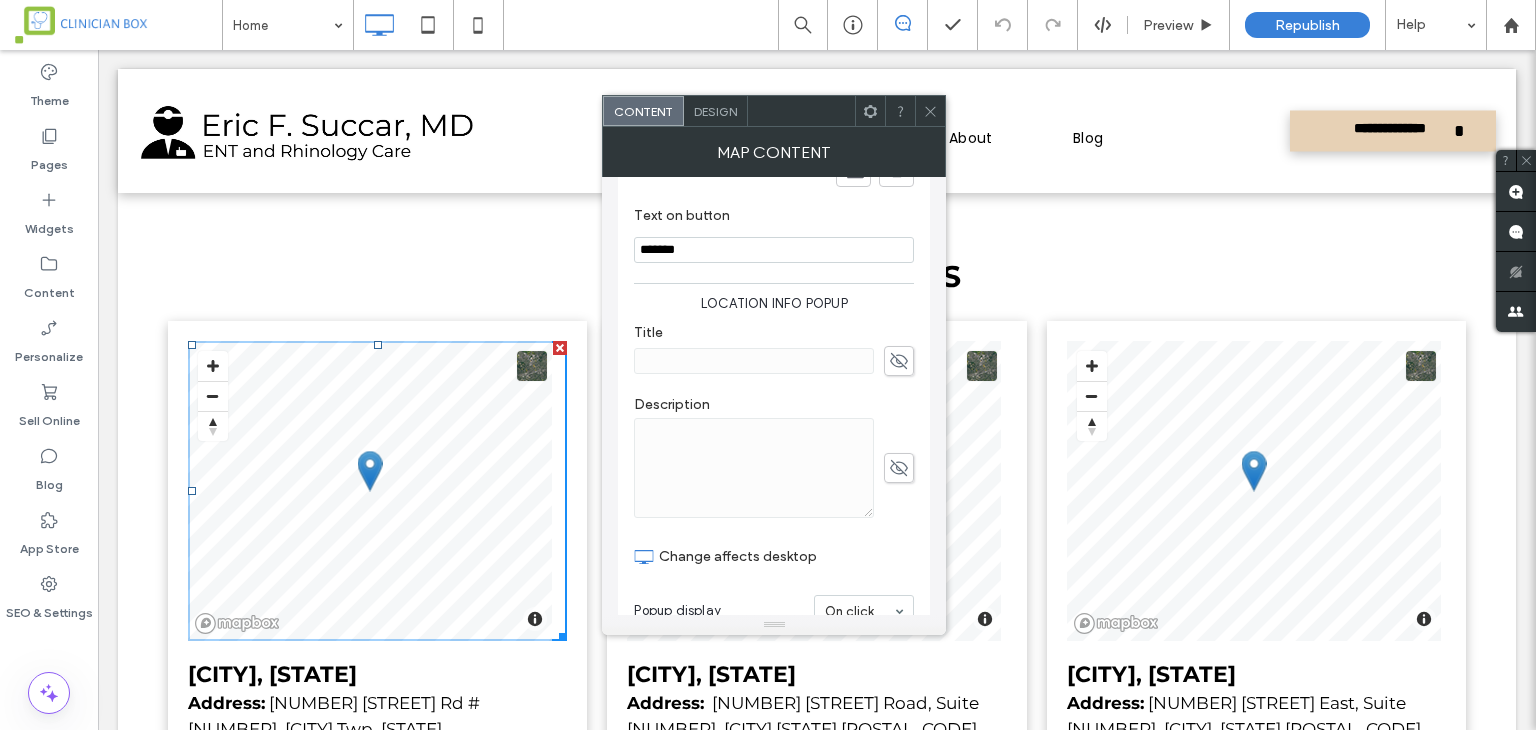 scroll, scrollTop: 643, scrollLeft: 0, axis: vertical 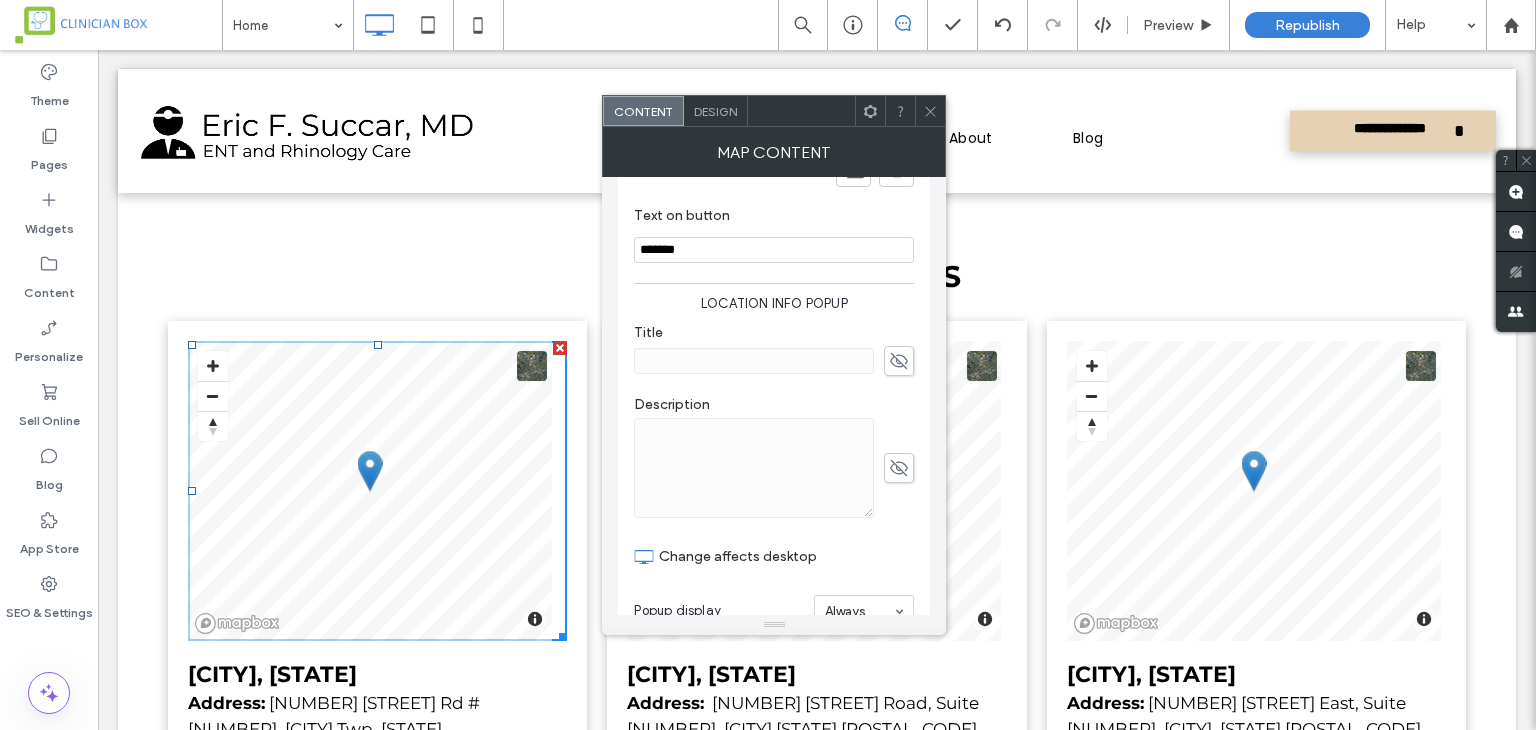 click 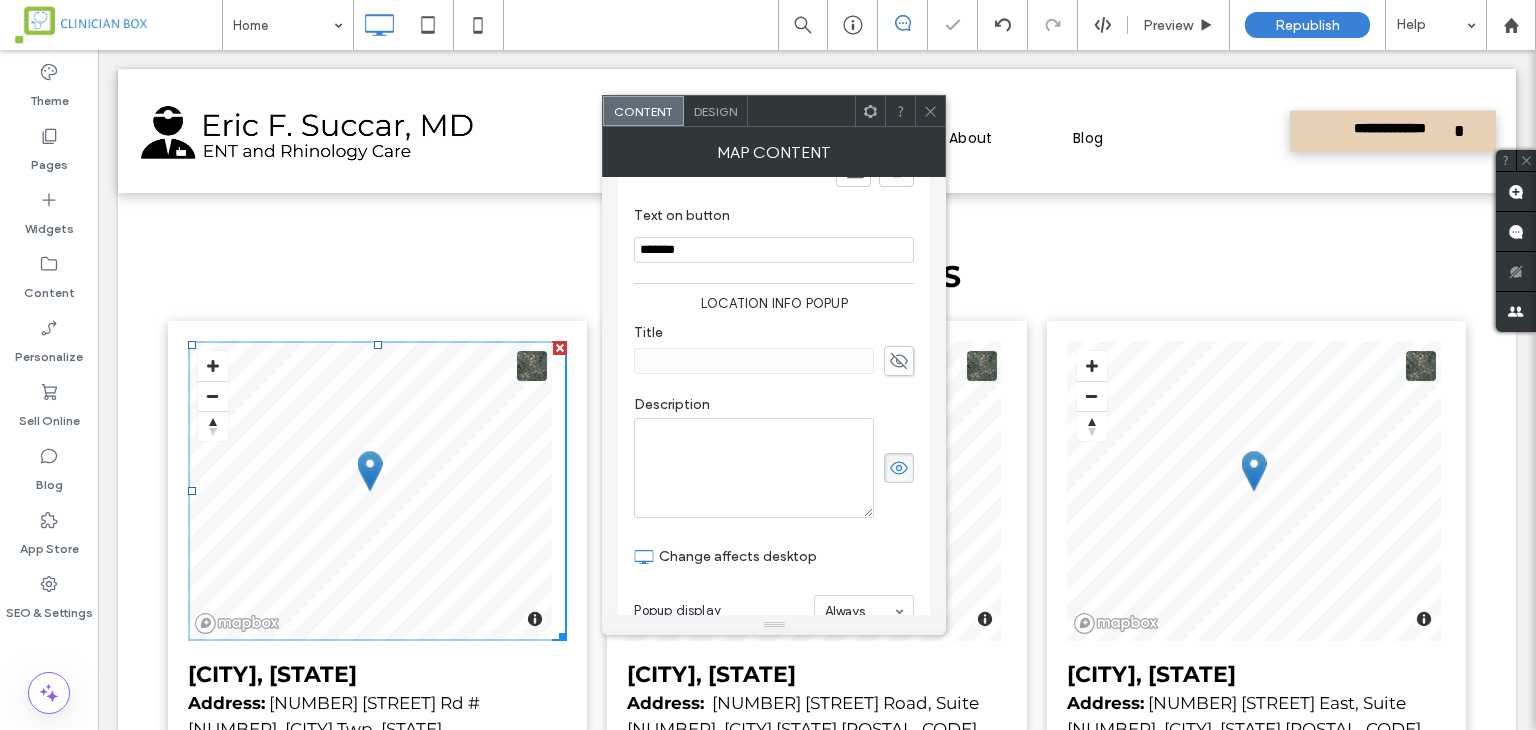 click at bounding box center [754, 468] 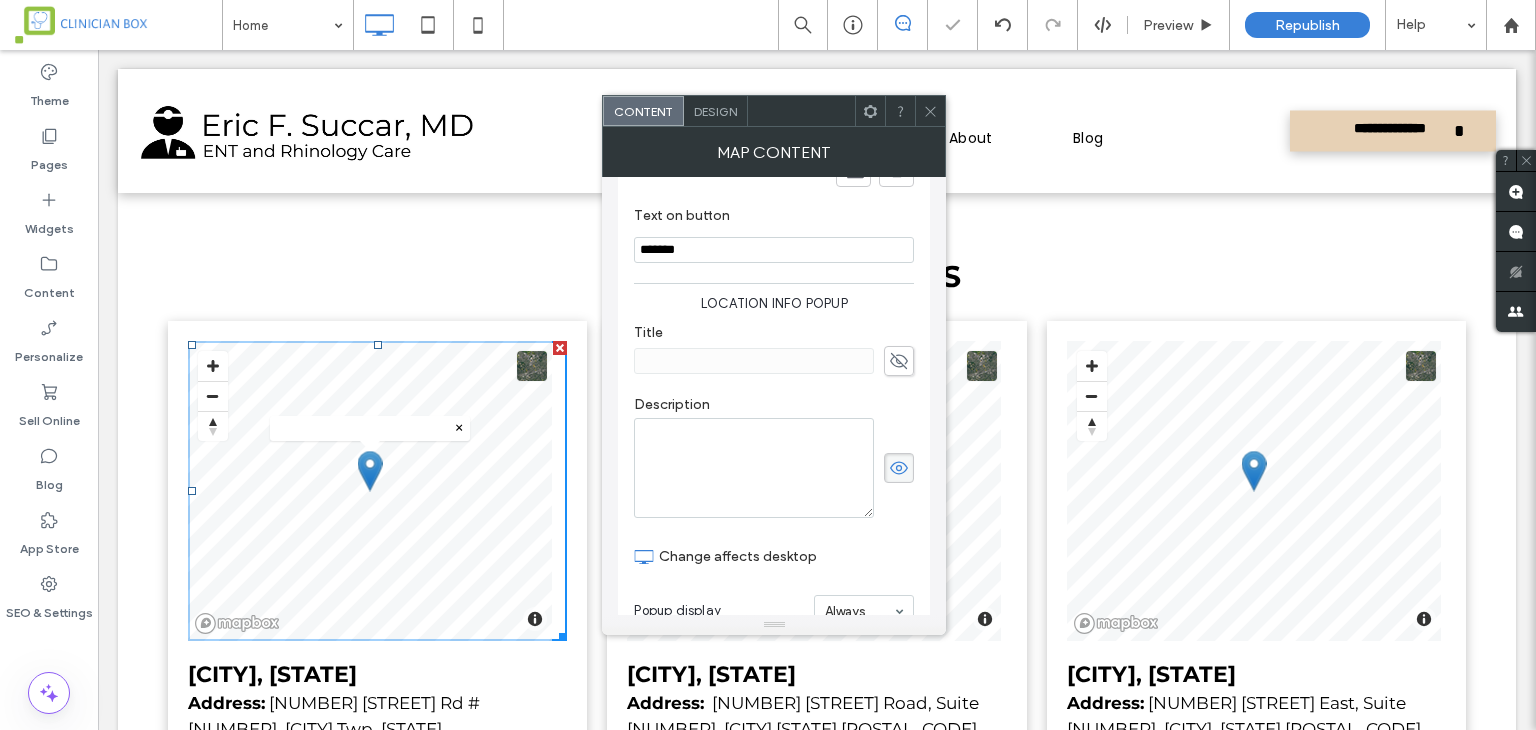 paste on "**********" 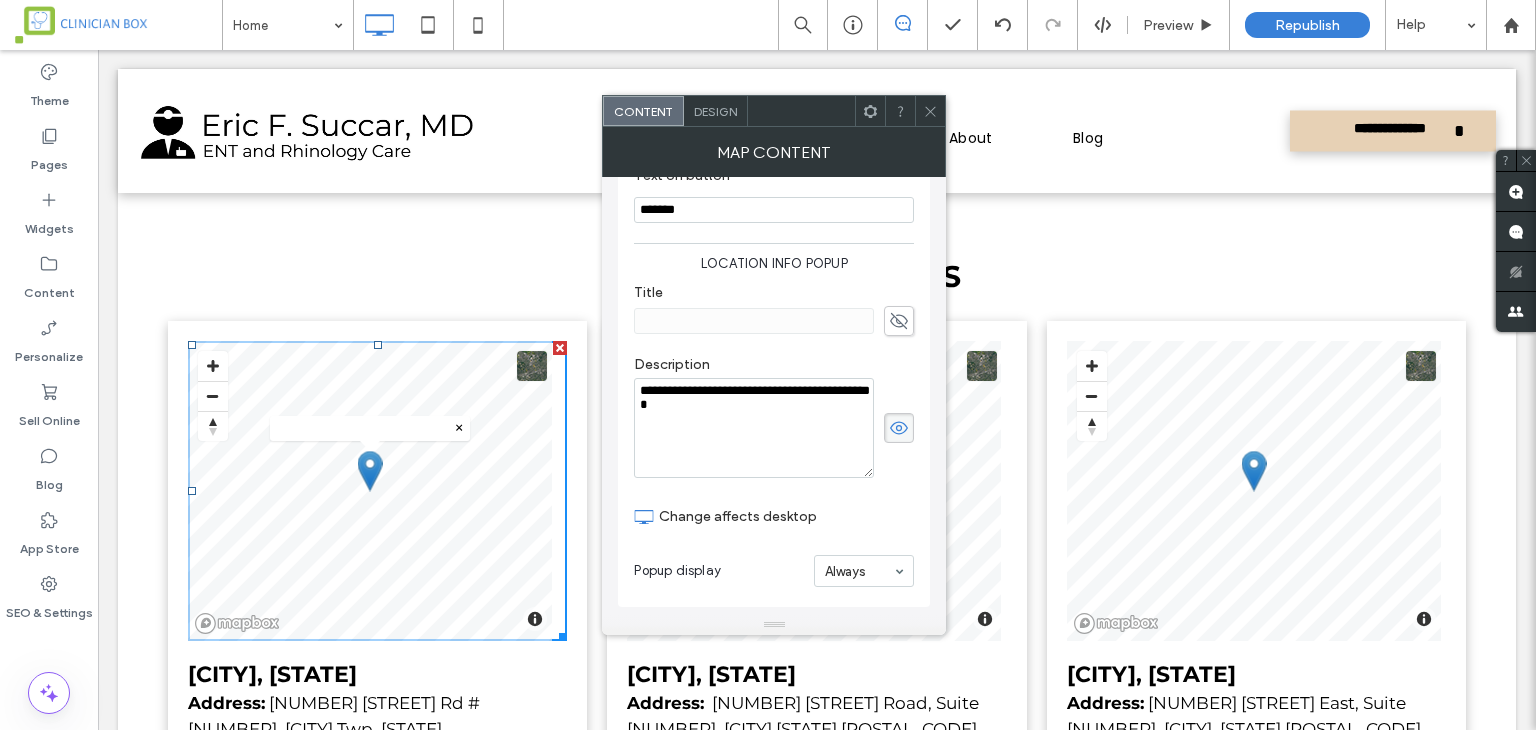 scroll, scrollTop: 643, scrollLeft: 0, axis: vertical 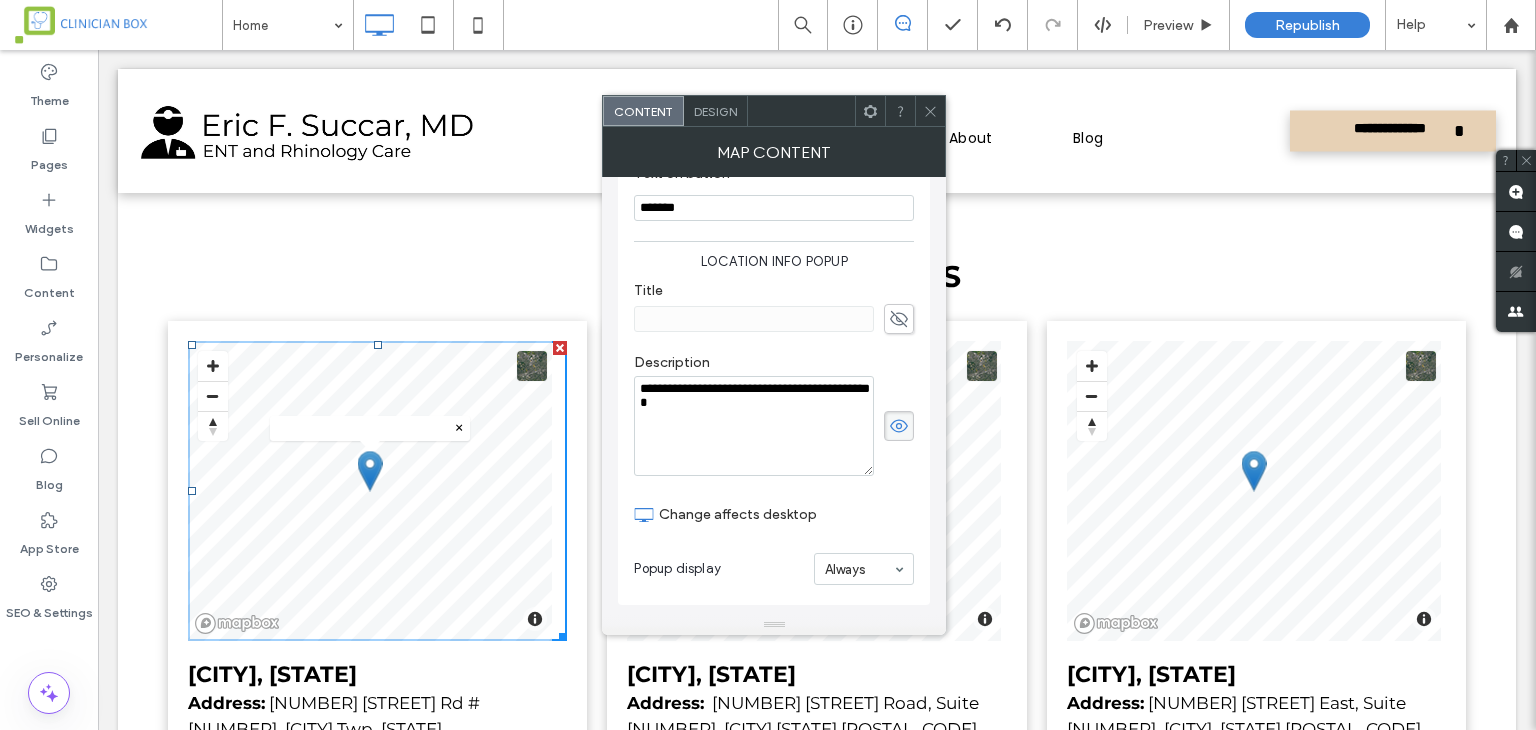 type on "**********" 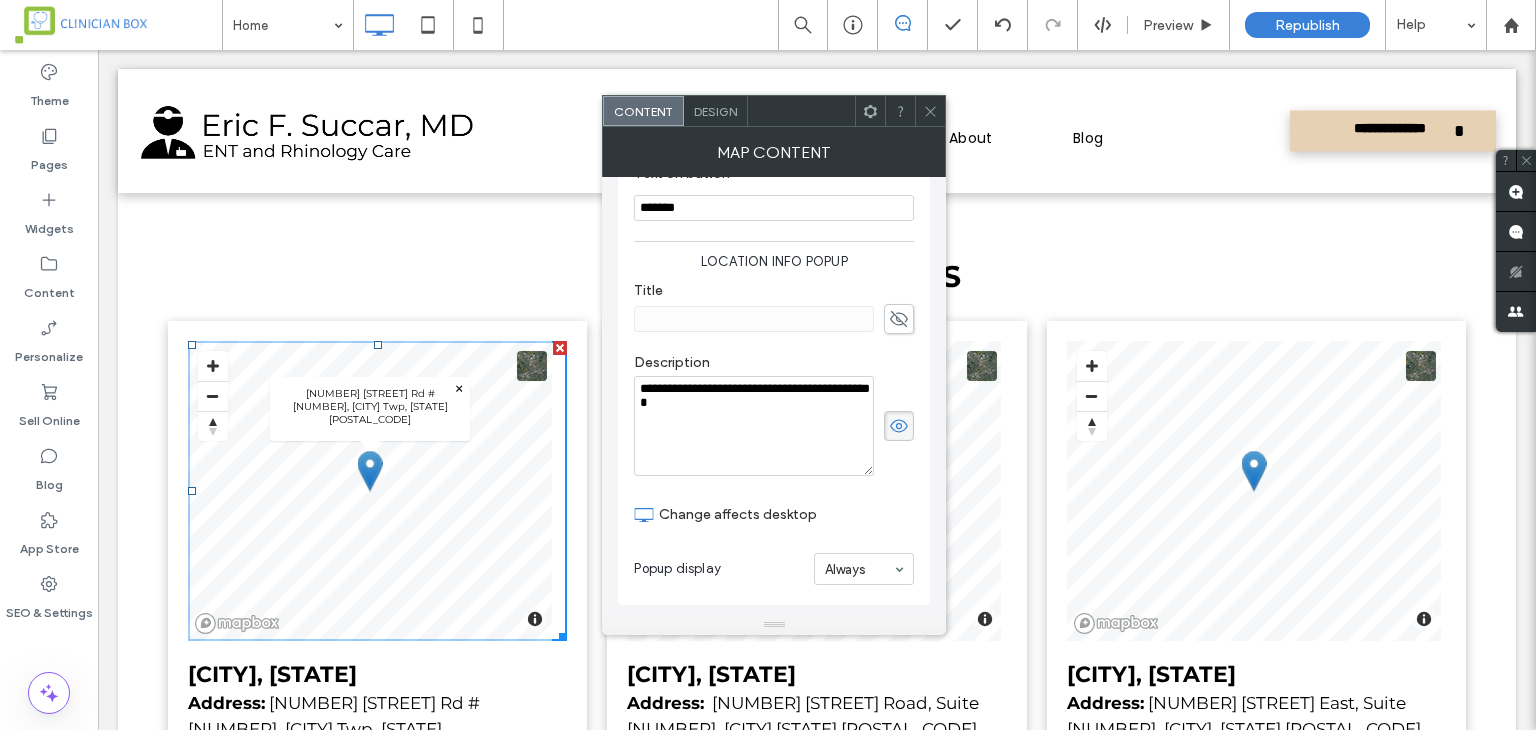 click at bounding box center [930, 111] 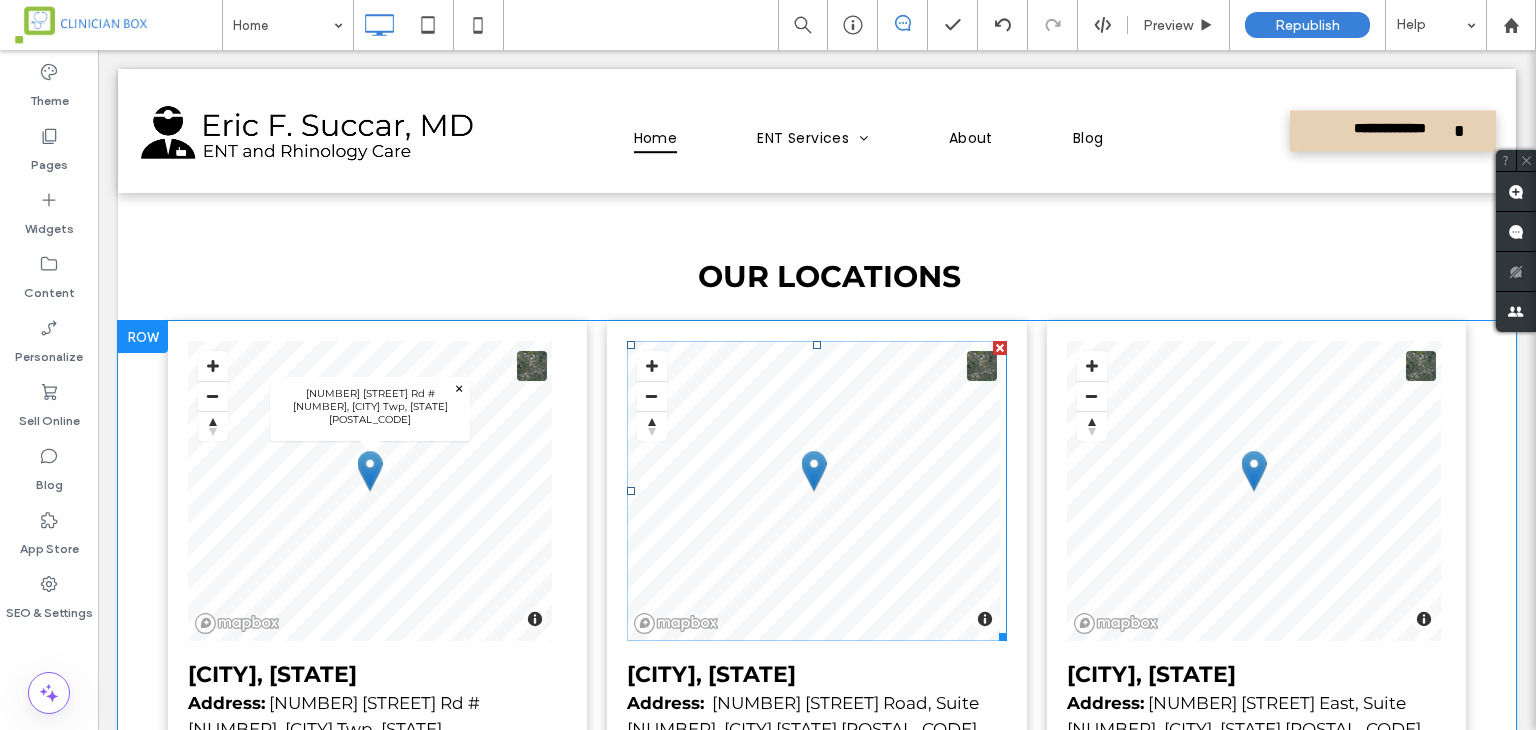 scroll, scrollTop: 3900, scrollLeft: 0, axis: vertical 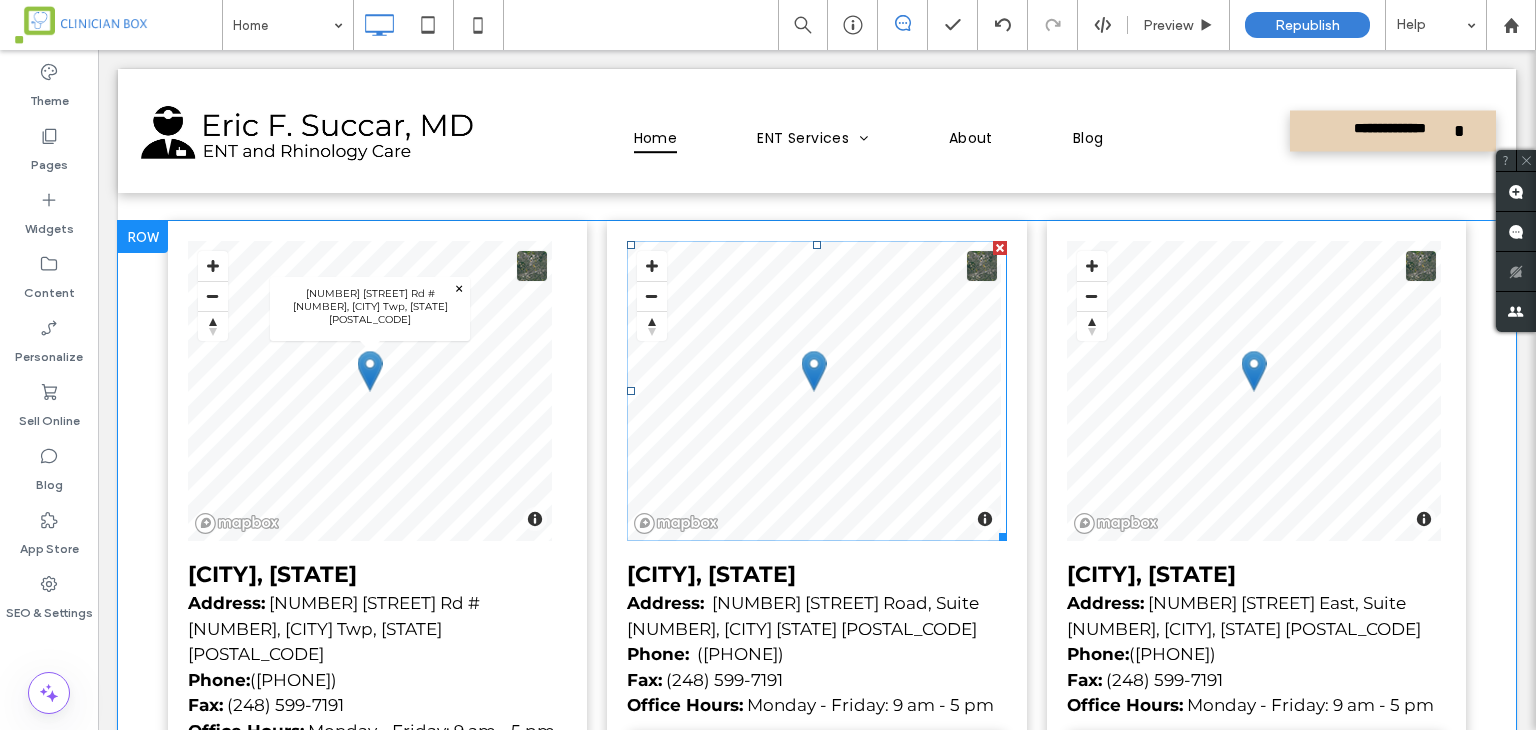 click at bounding box center (816, 391) 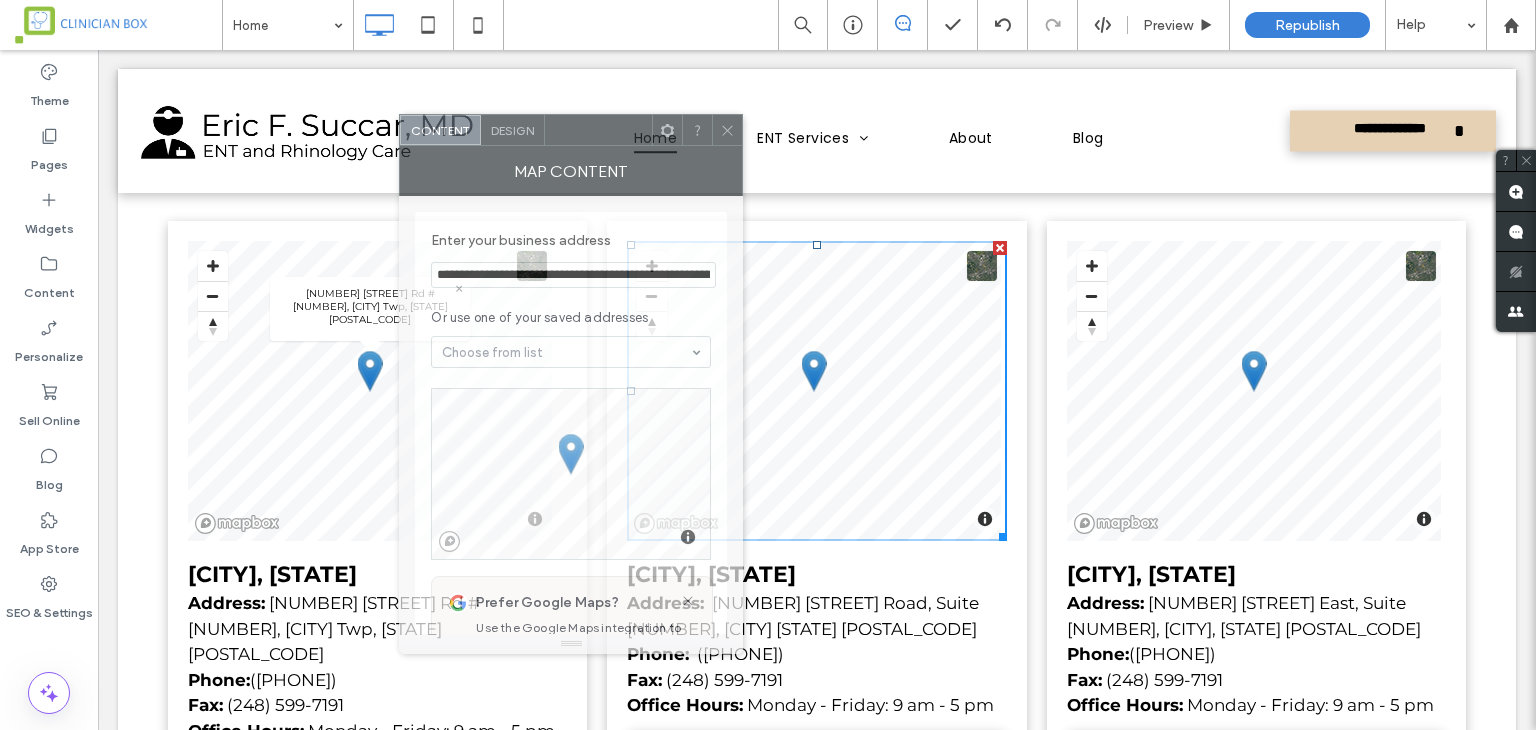 drag, startPoint x: 426, startPoint y: 112, endPoint x: 577, endPoint y: 128, distance: 151.84532 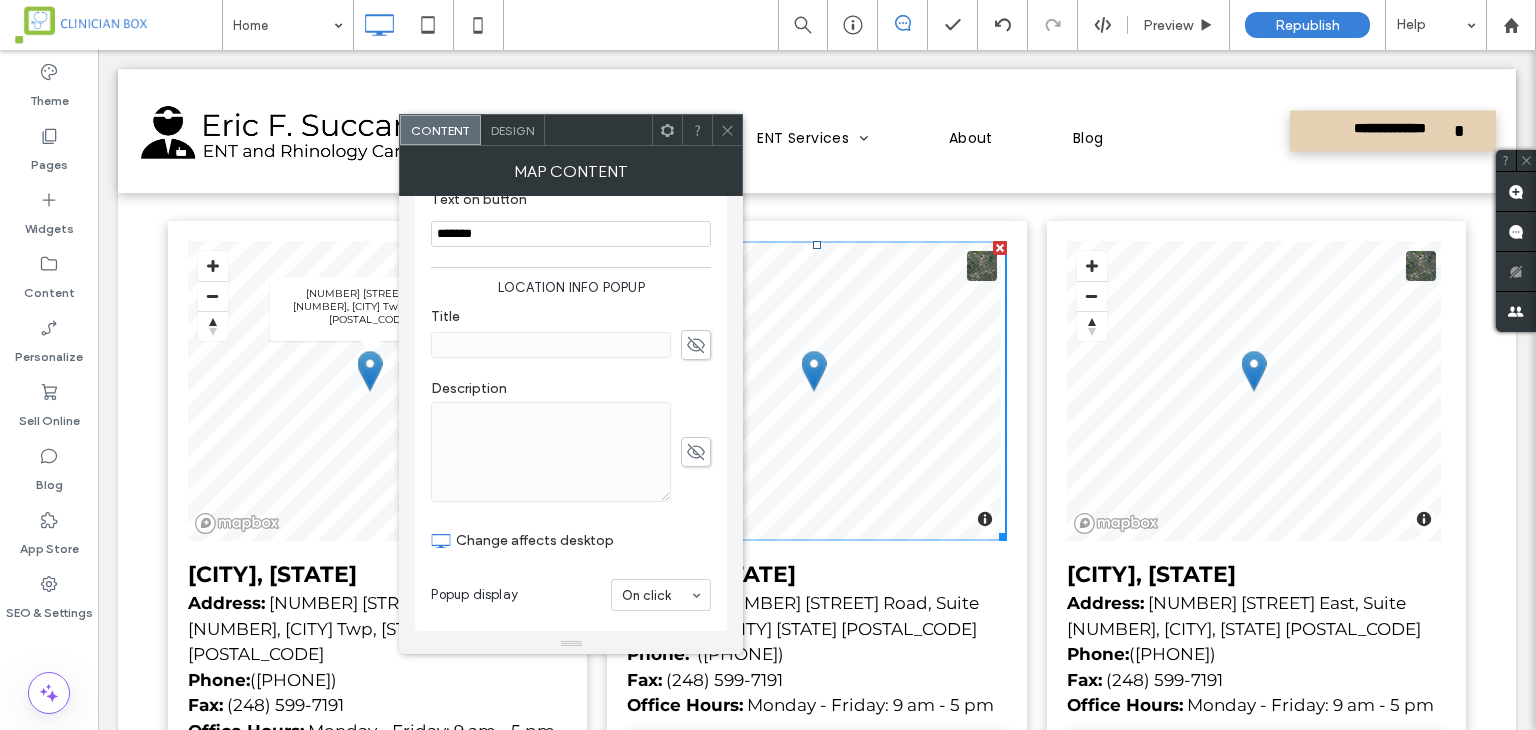 scroll, scrollTop: 642, scrollLeft: 0, axis: vertical 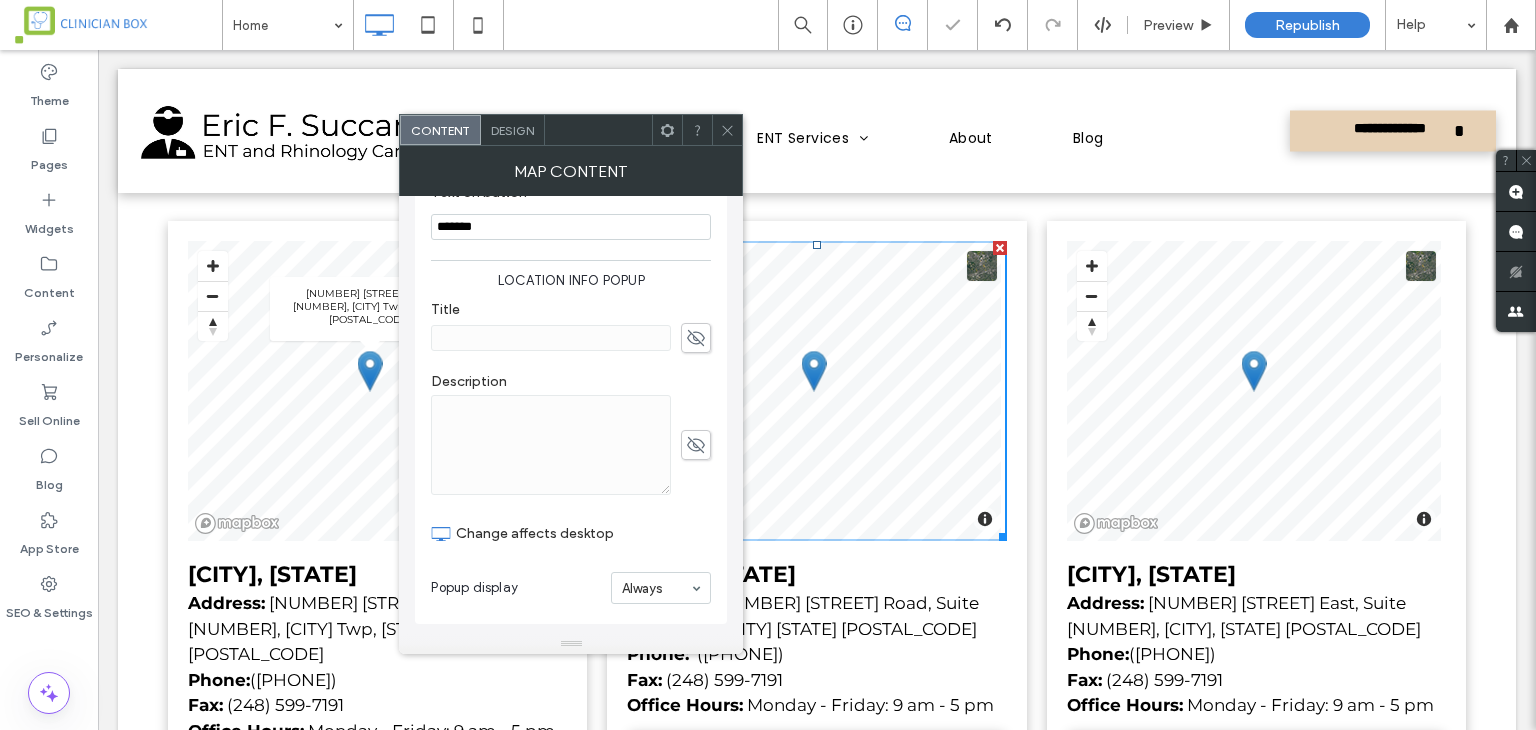 click 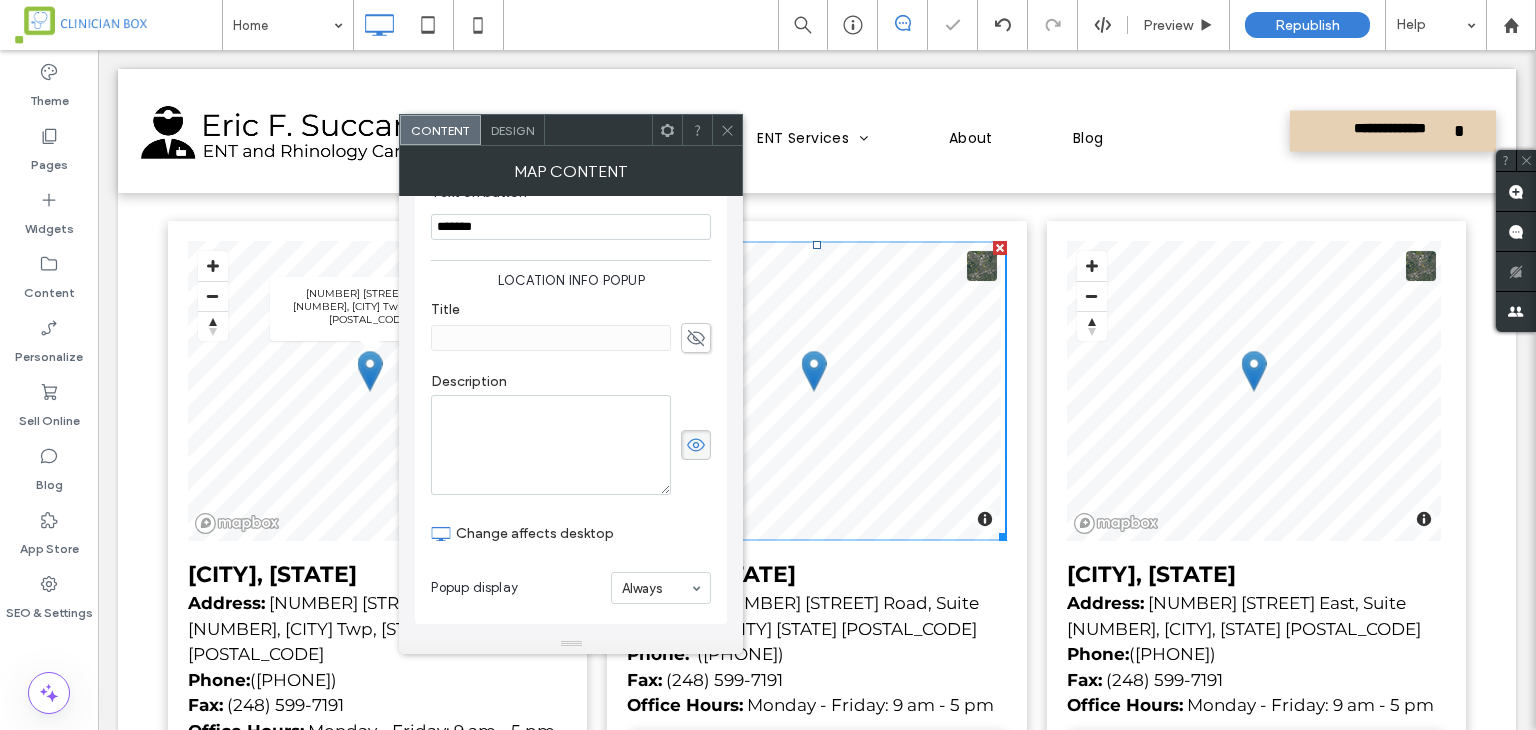 click at bounding box center [551, 445] 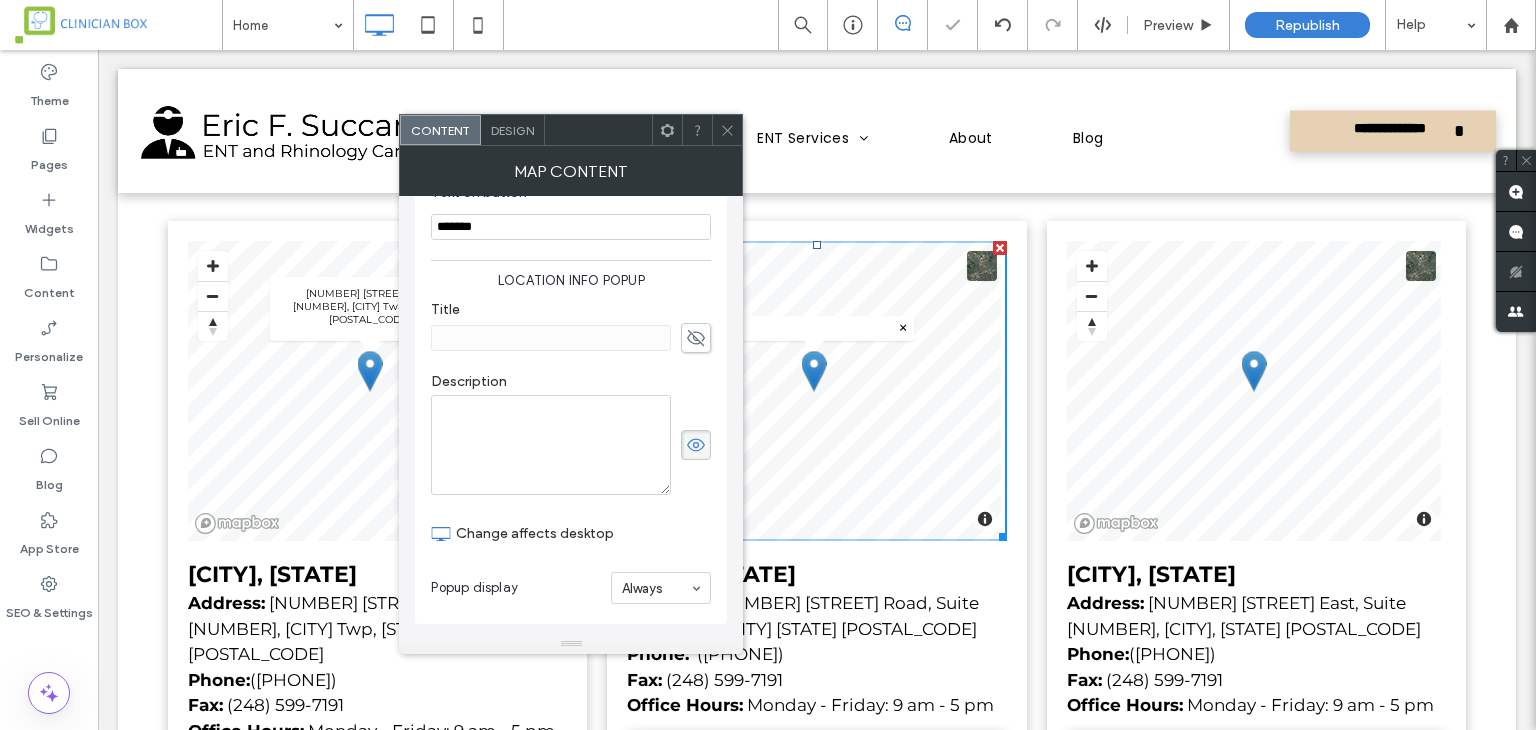 paste on "**********" 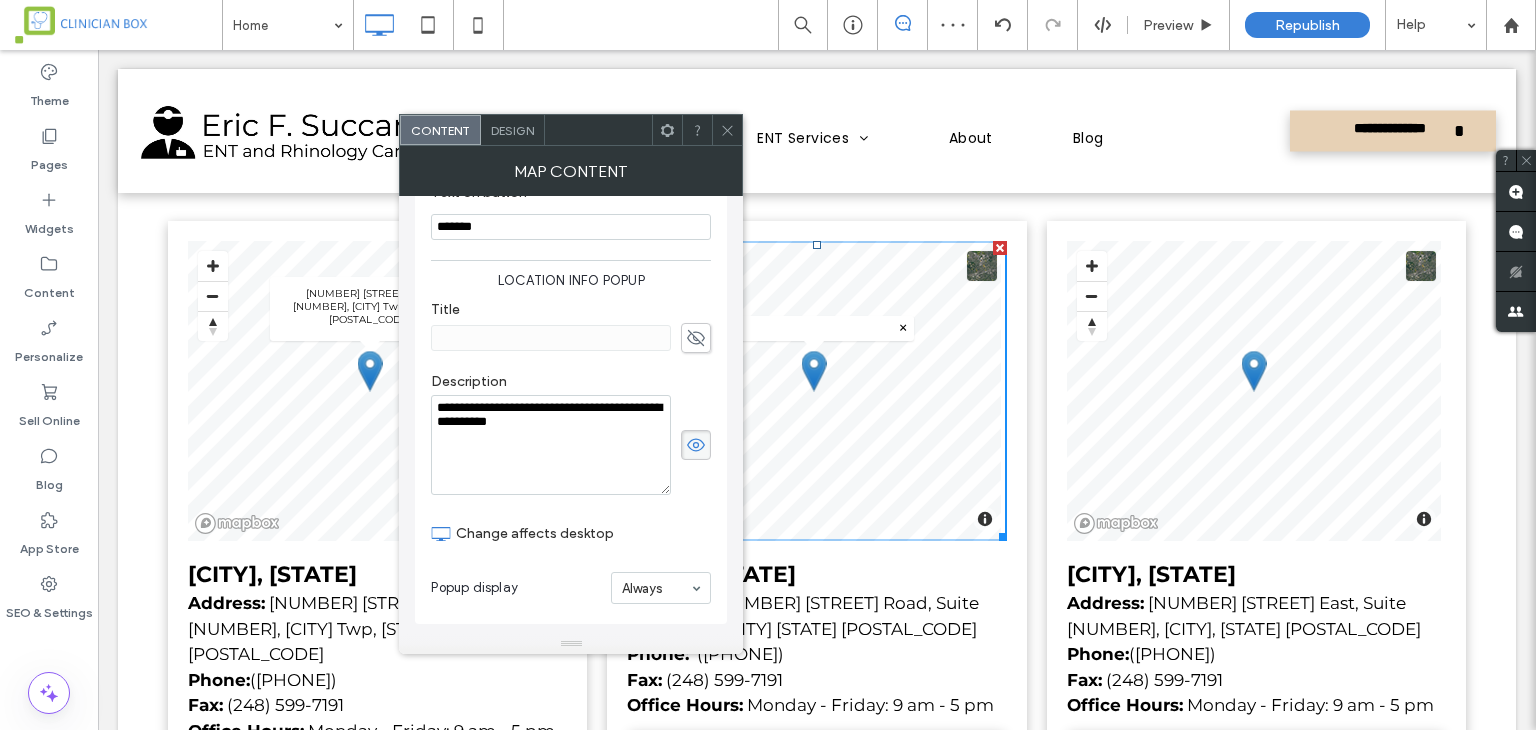 type on "**********" 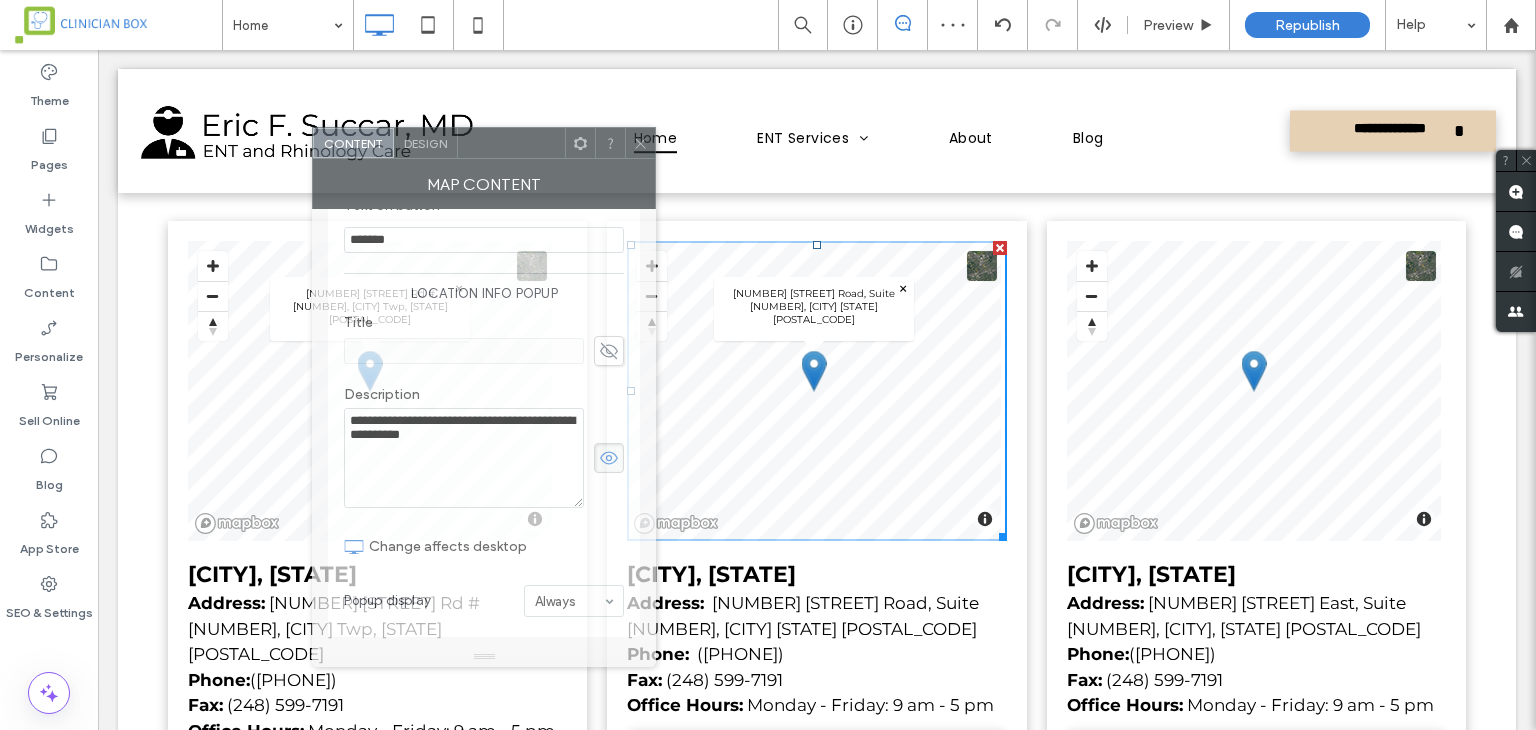 drag, startPoint x: 604, startPoint y: 146, endPoint x: 517, endPoint y: 159, distance: 87.965904 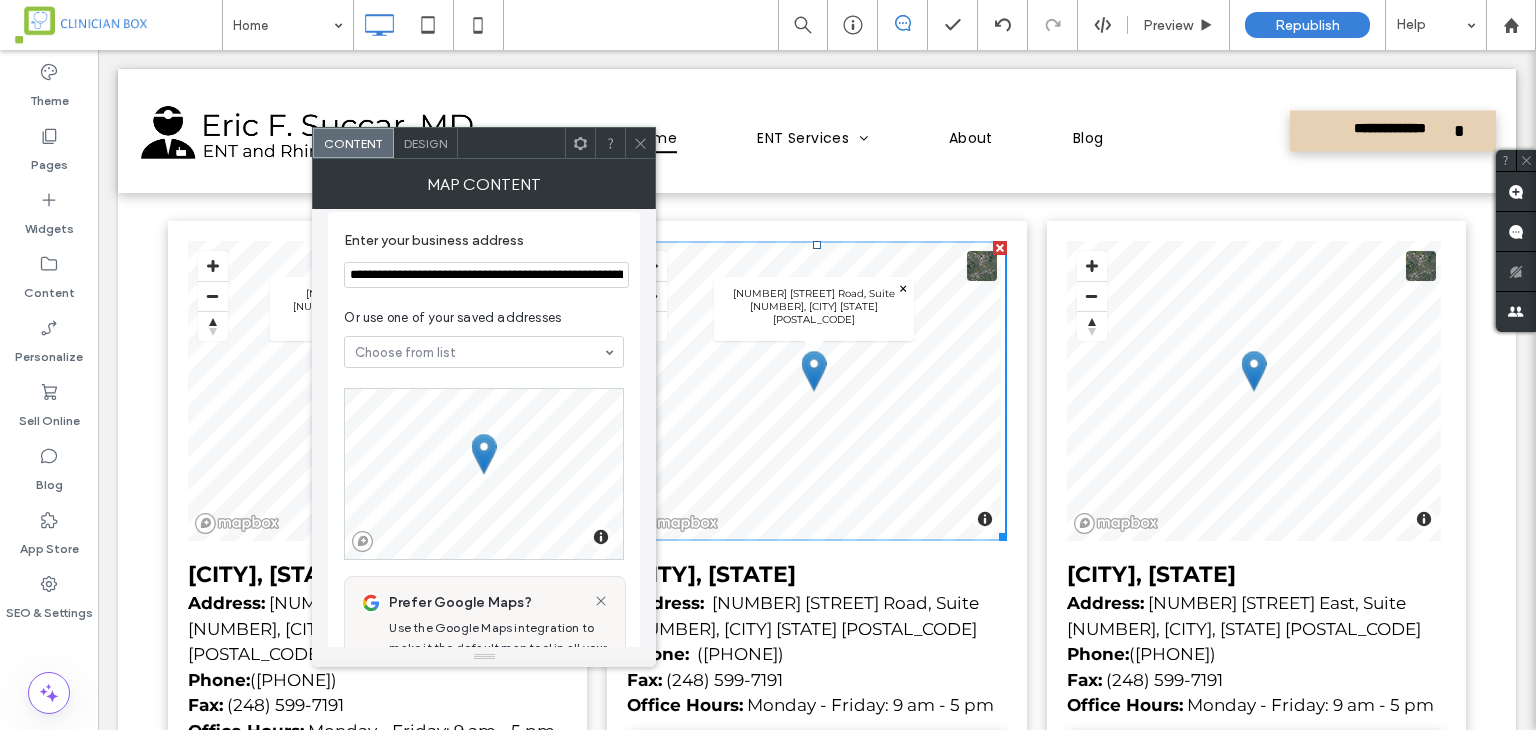 scroll, scrollTop: 0, scrollLeft: 0, axis: both 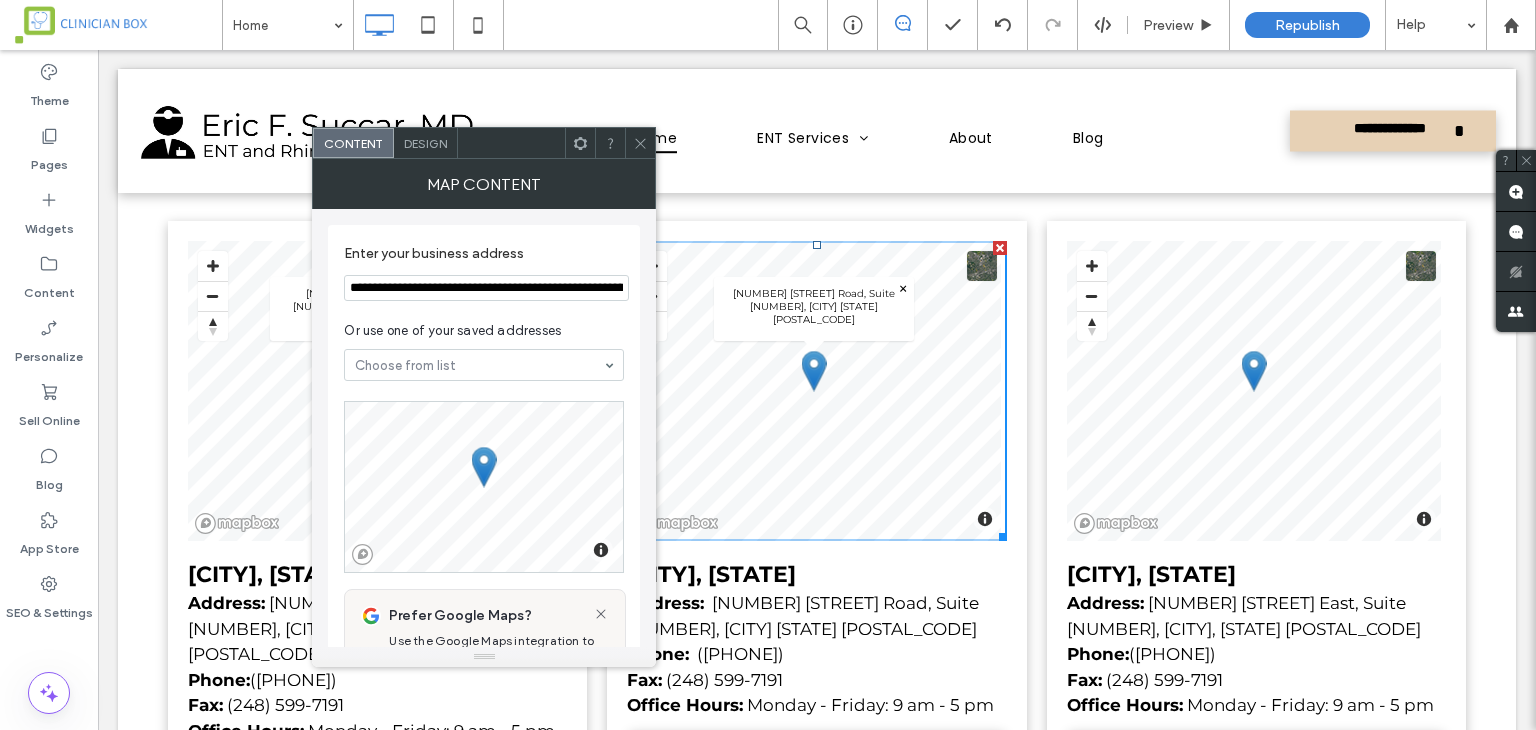 click 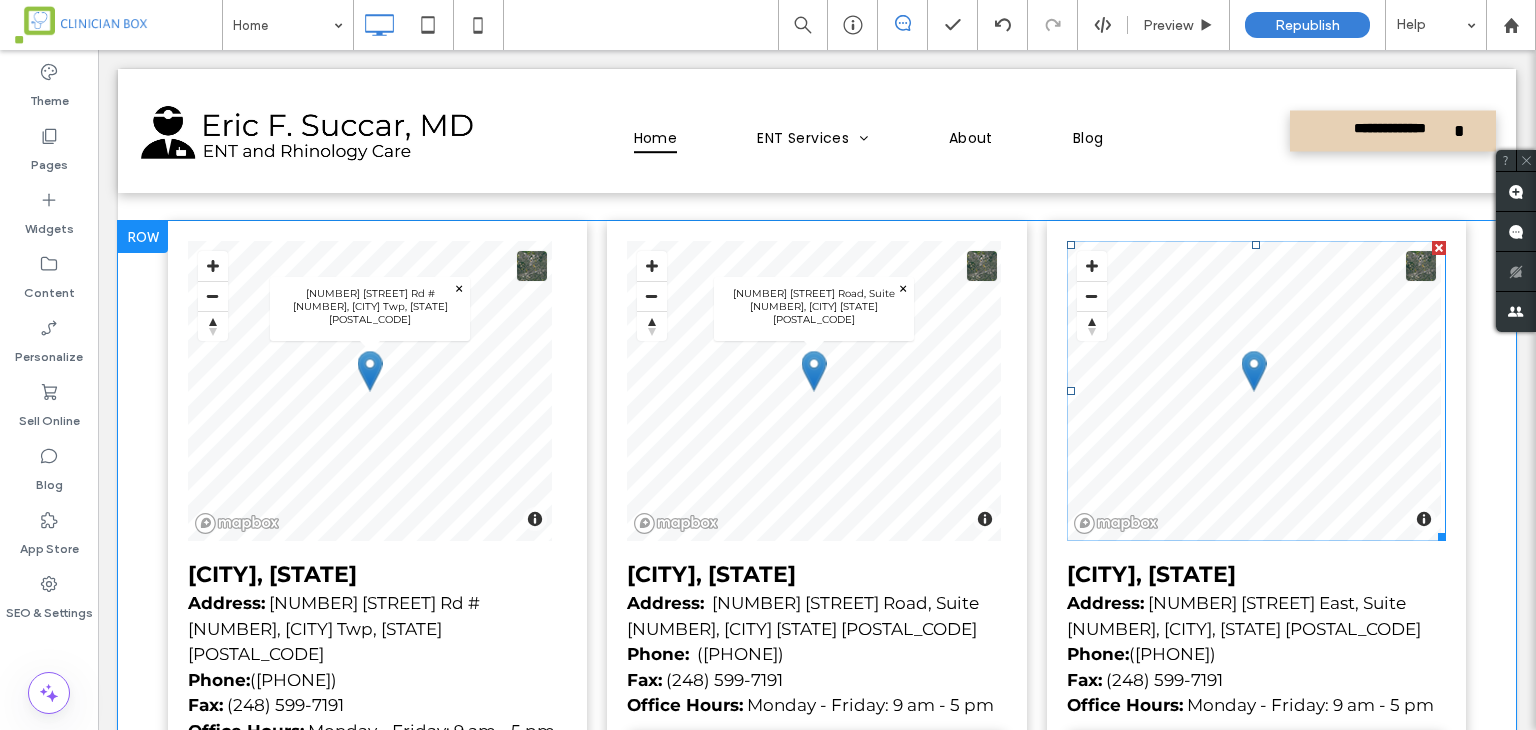 click at bounding box center (1256, 391) 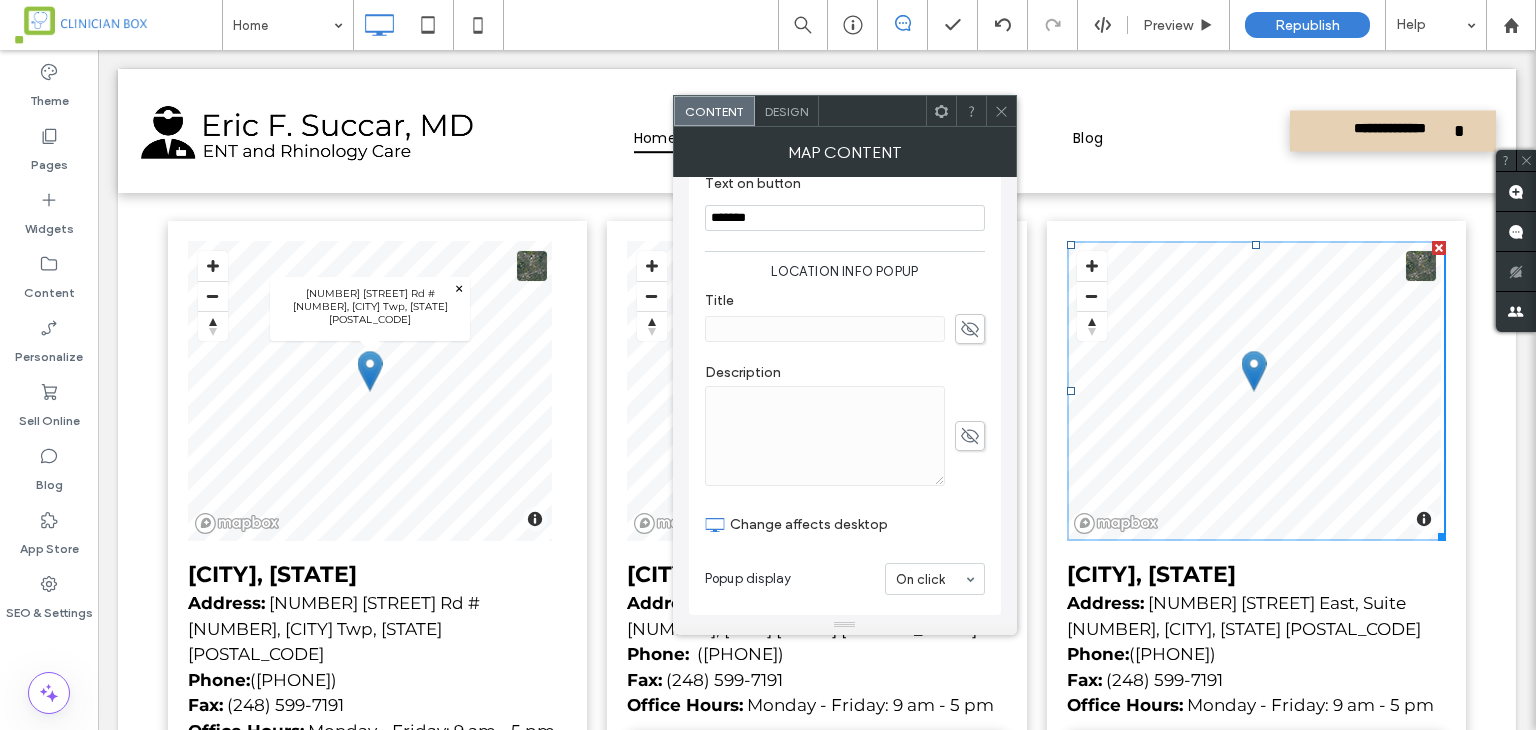 scroll, scrollTop: 643, scrollLeft: 0, axis: vertical 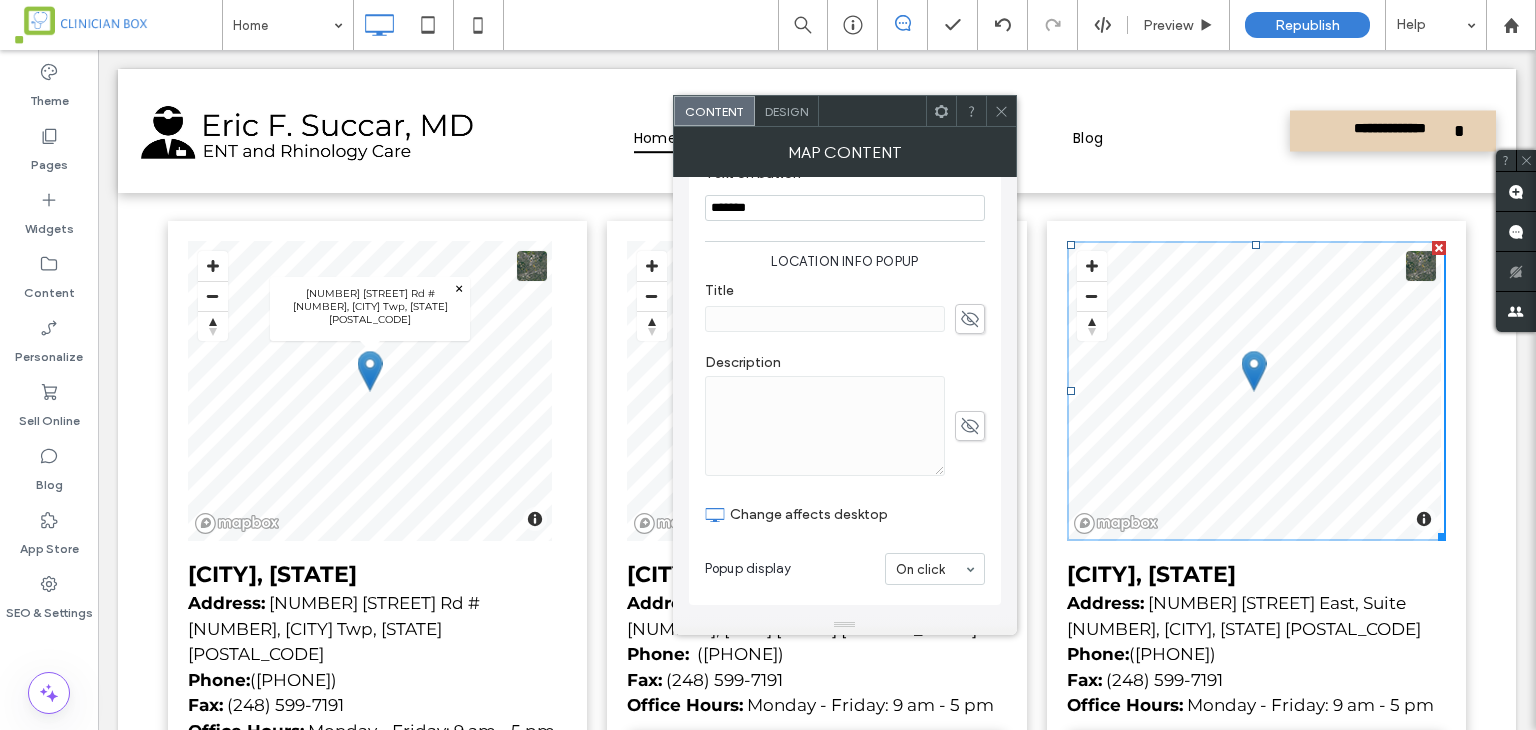 click 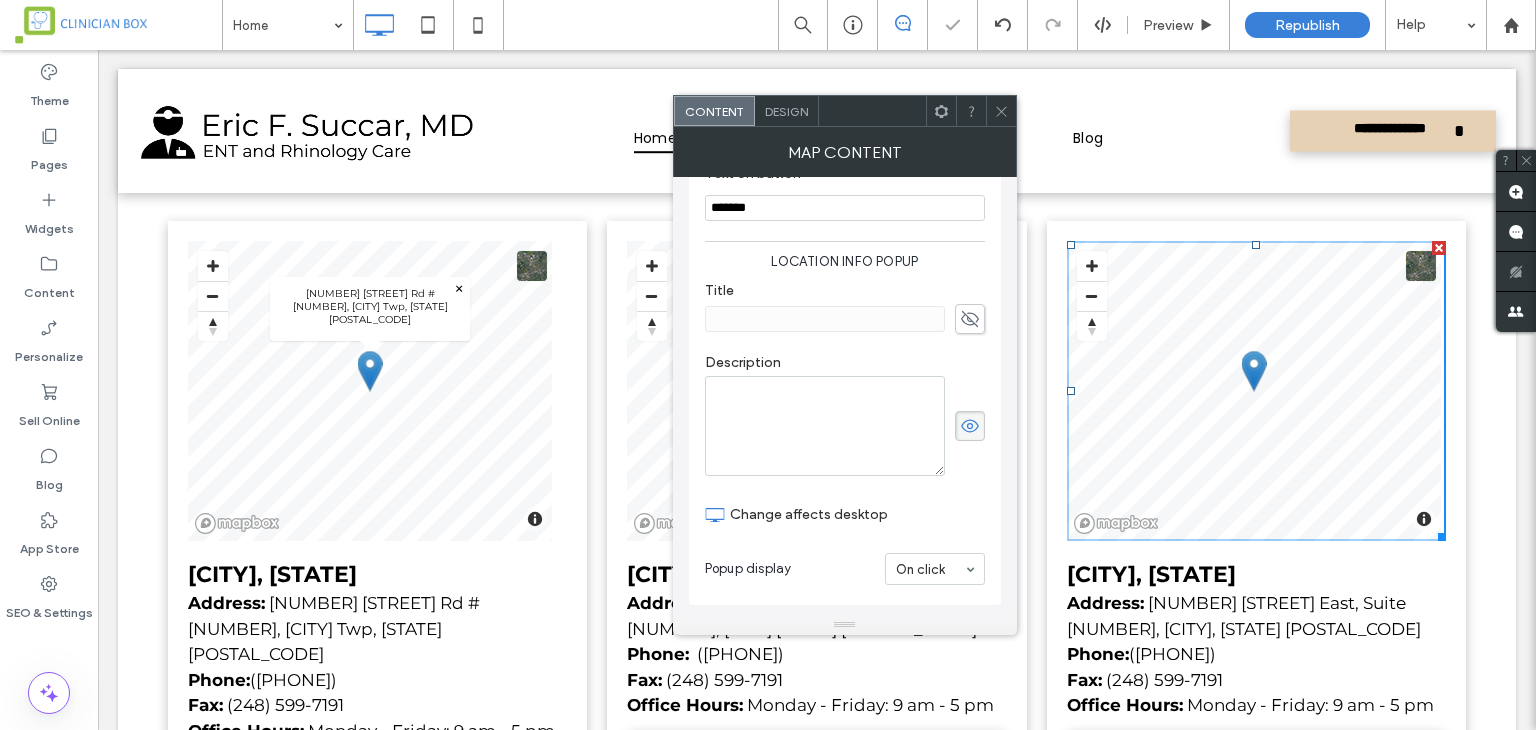 click at bounding box center [825, 426] 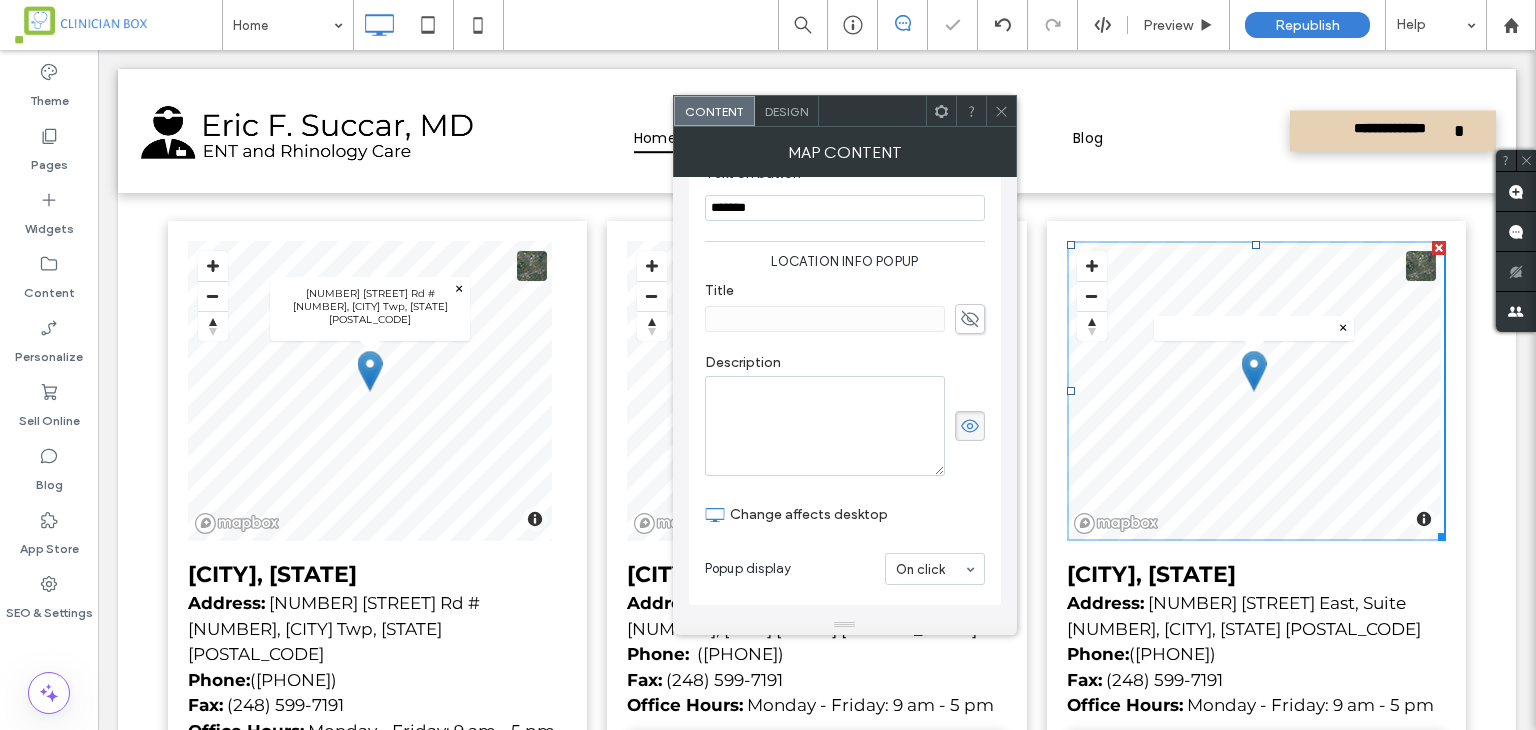 paste on "**********" 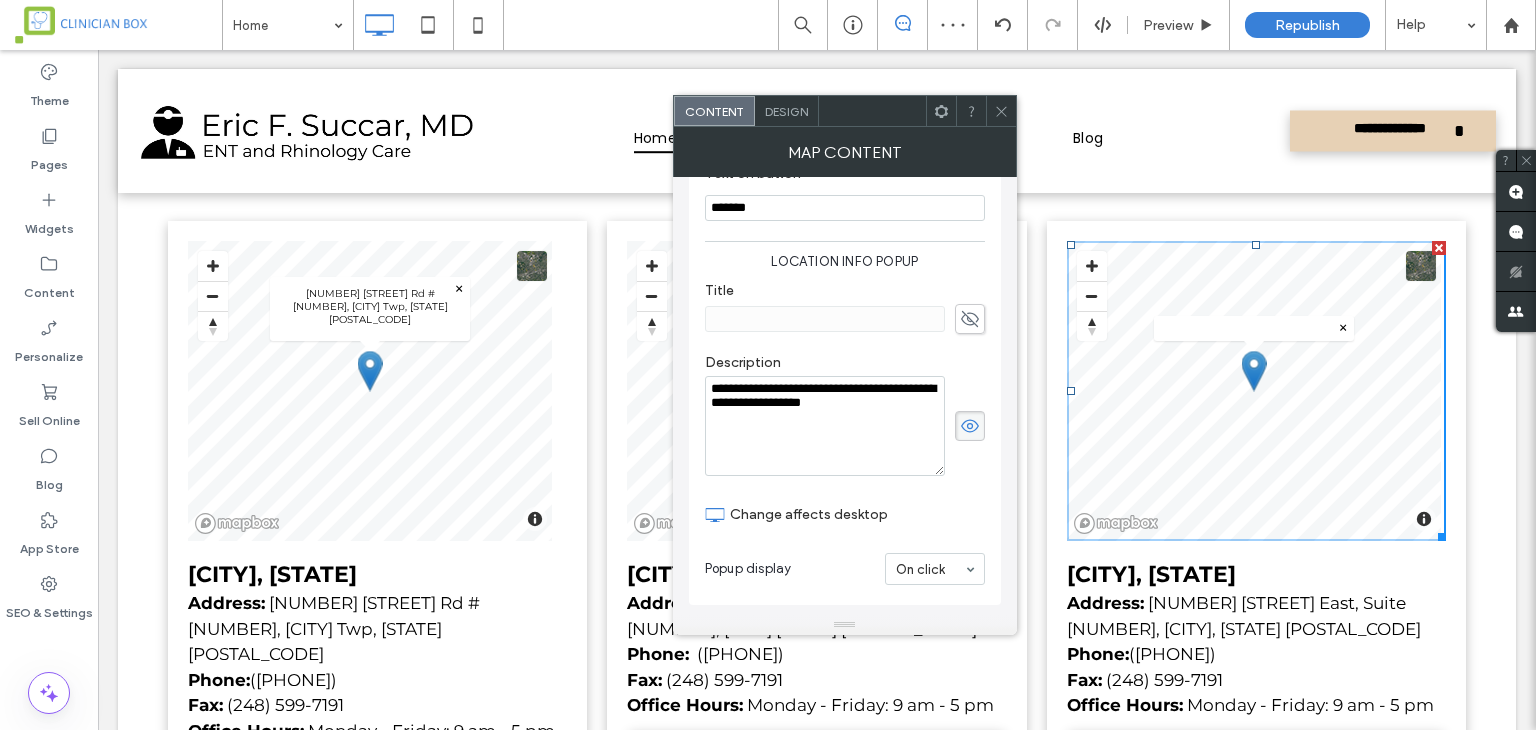 type on "**********" 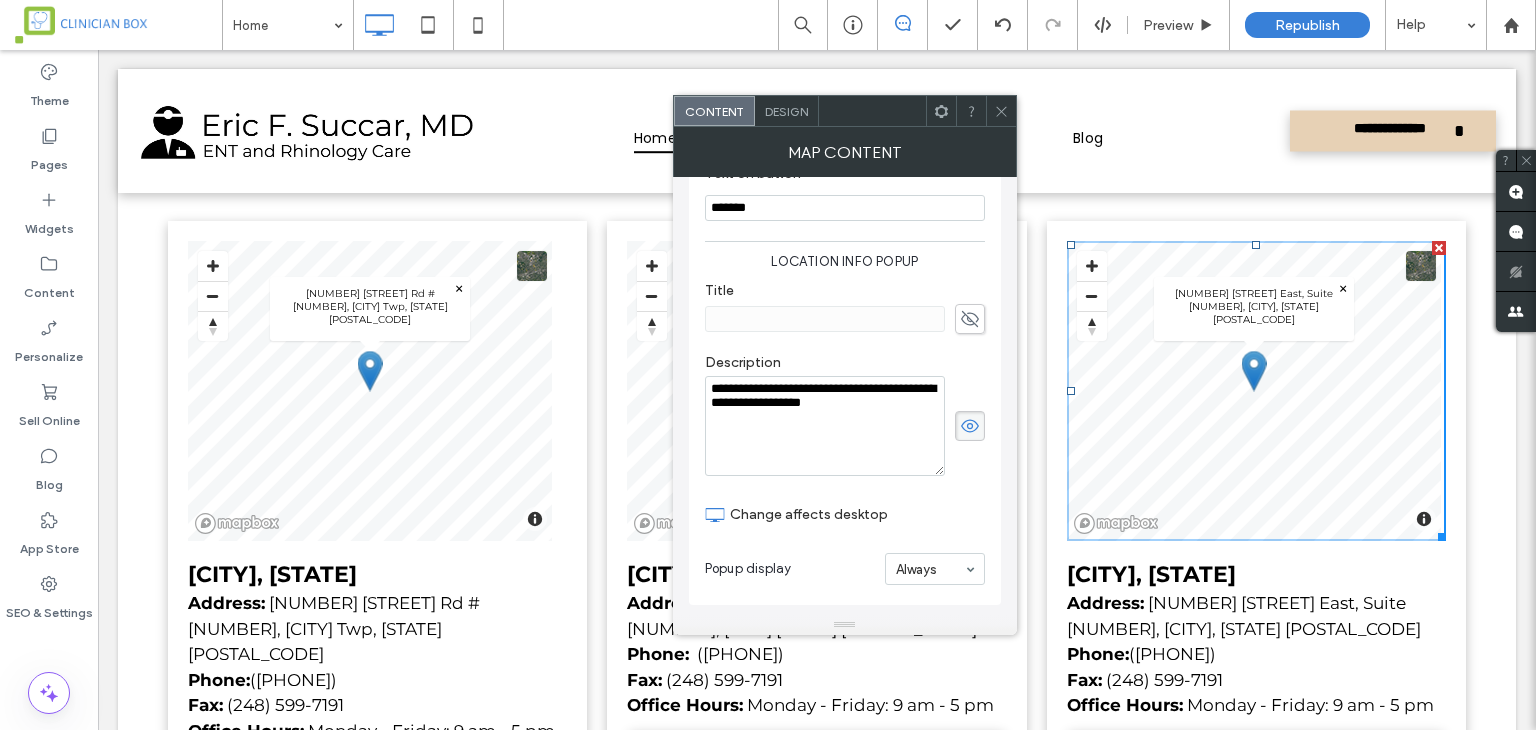 click 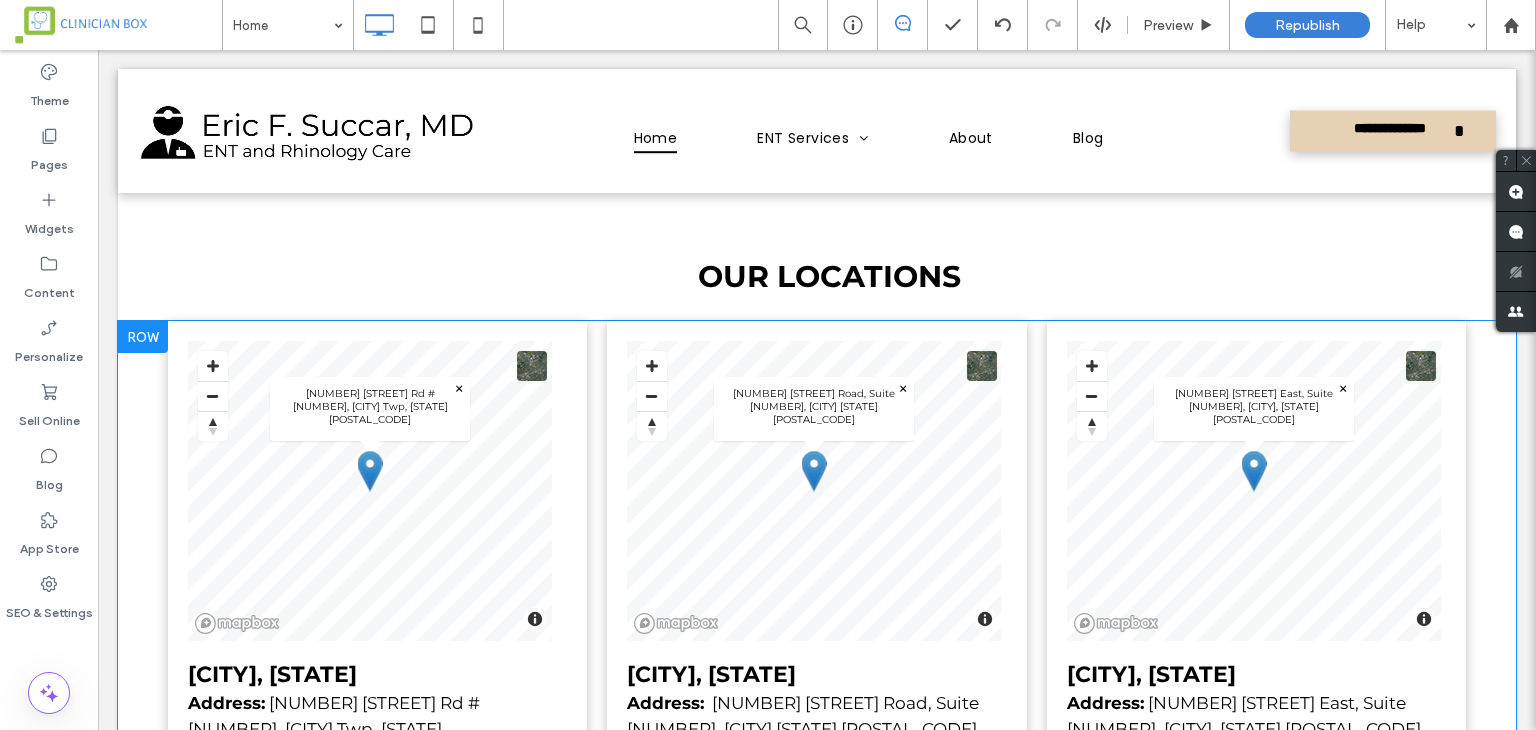 scroll, scrollTop: 3800, scrollLeft: 0, axis: vertical 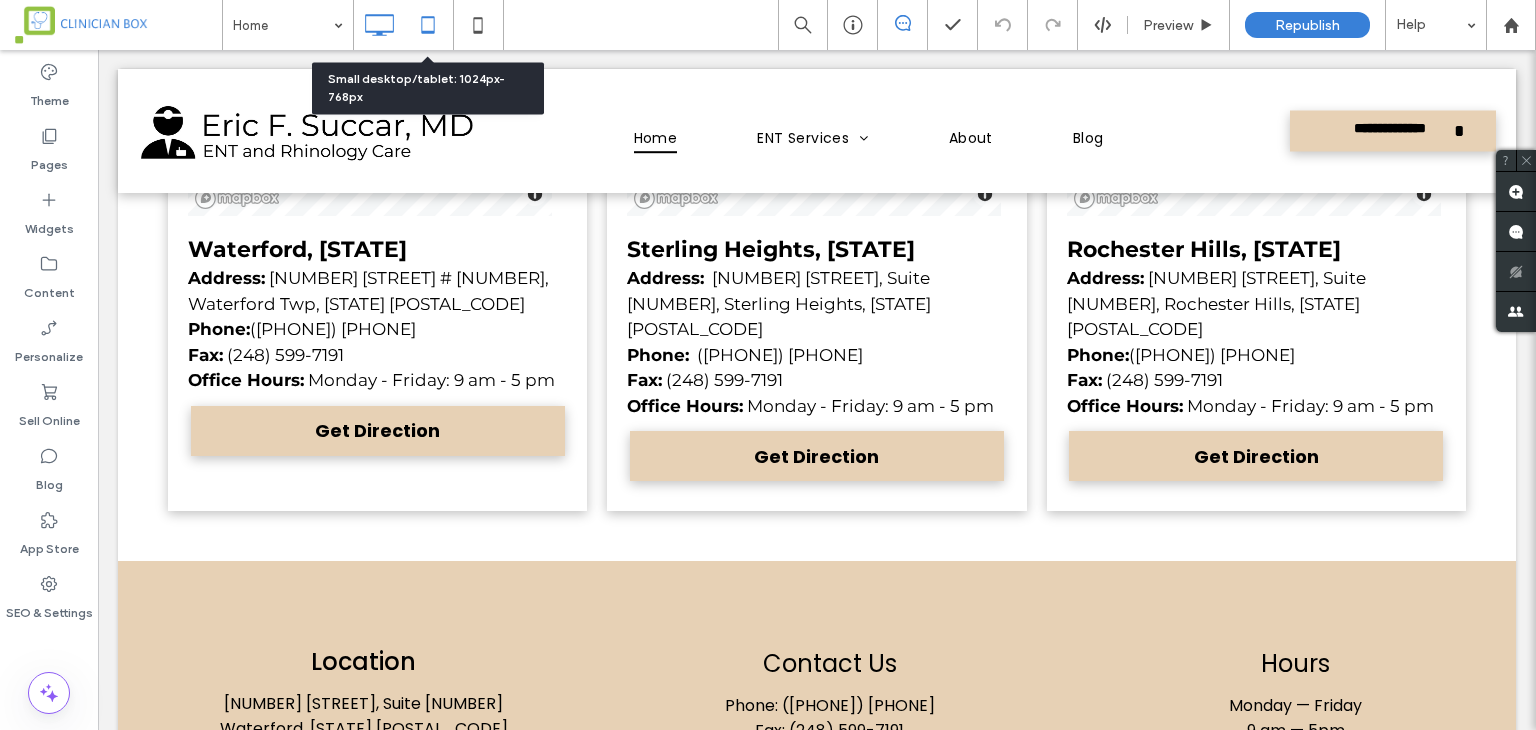 click 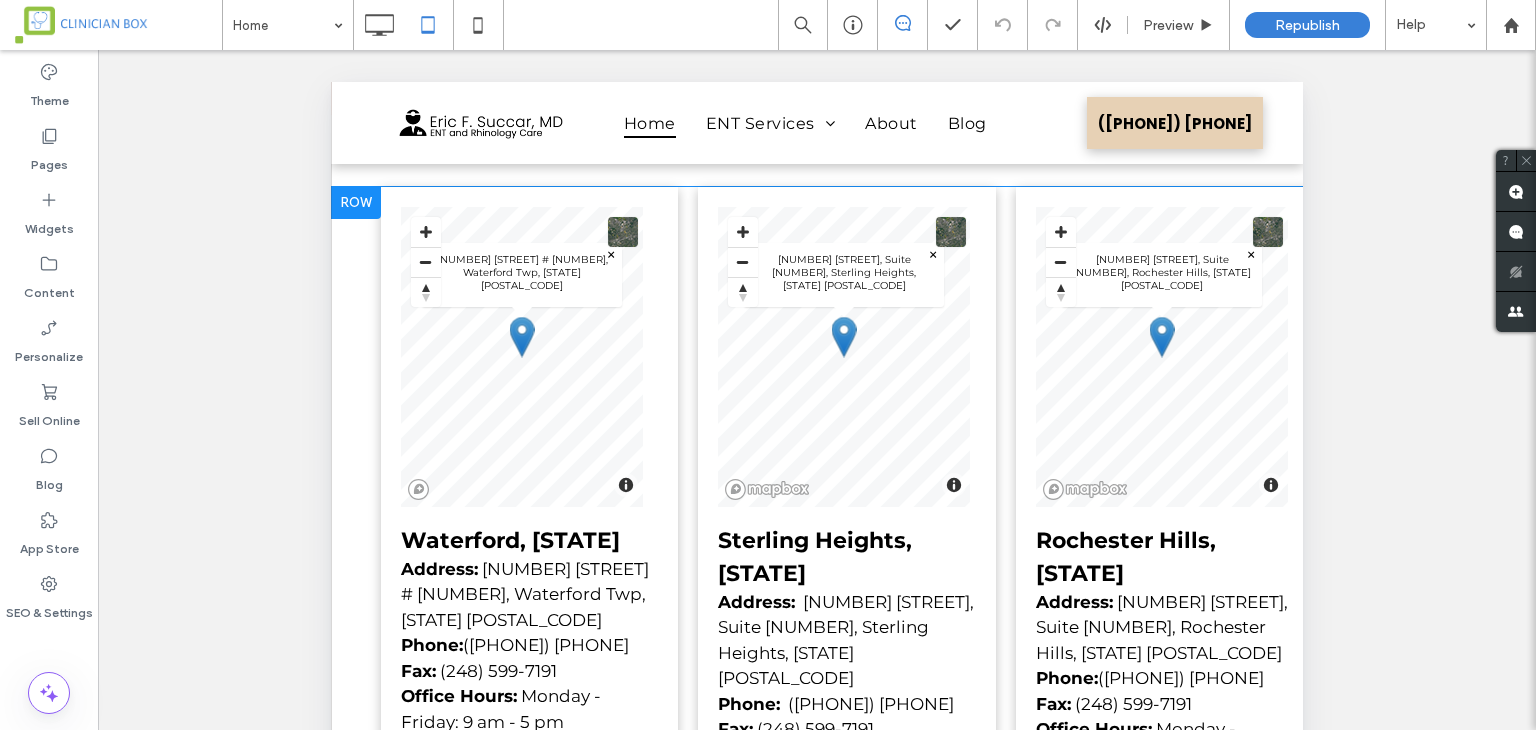 scroll, scrollTop: 4500, scrollLeft: 0, axis: vertical 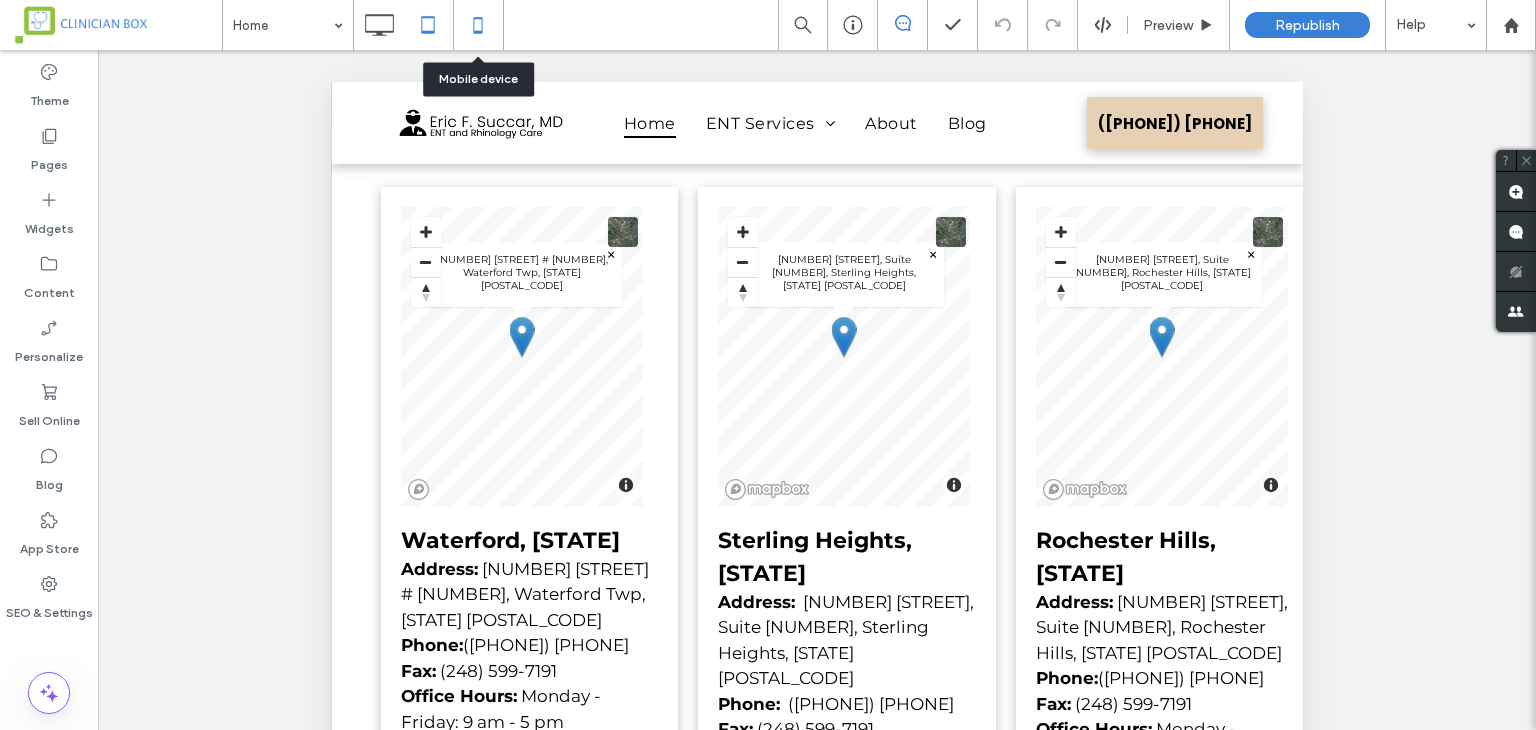 click 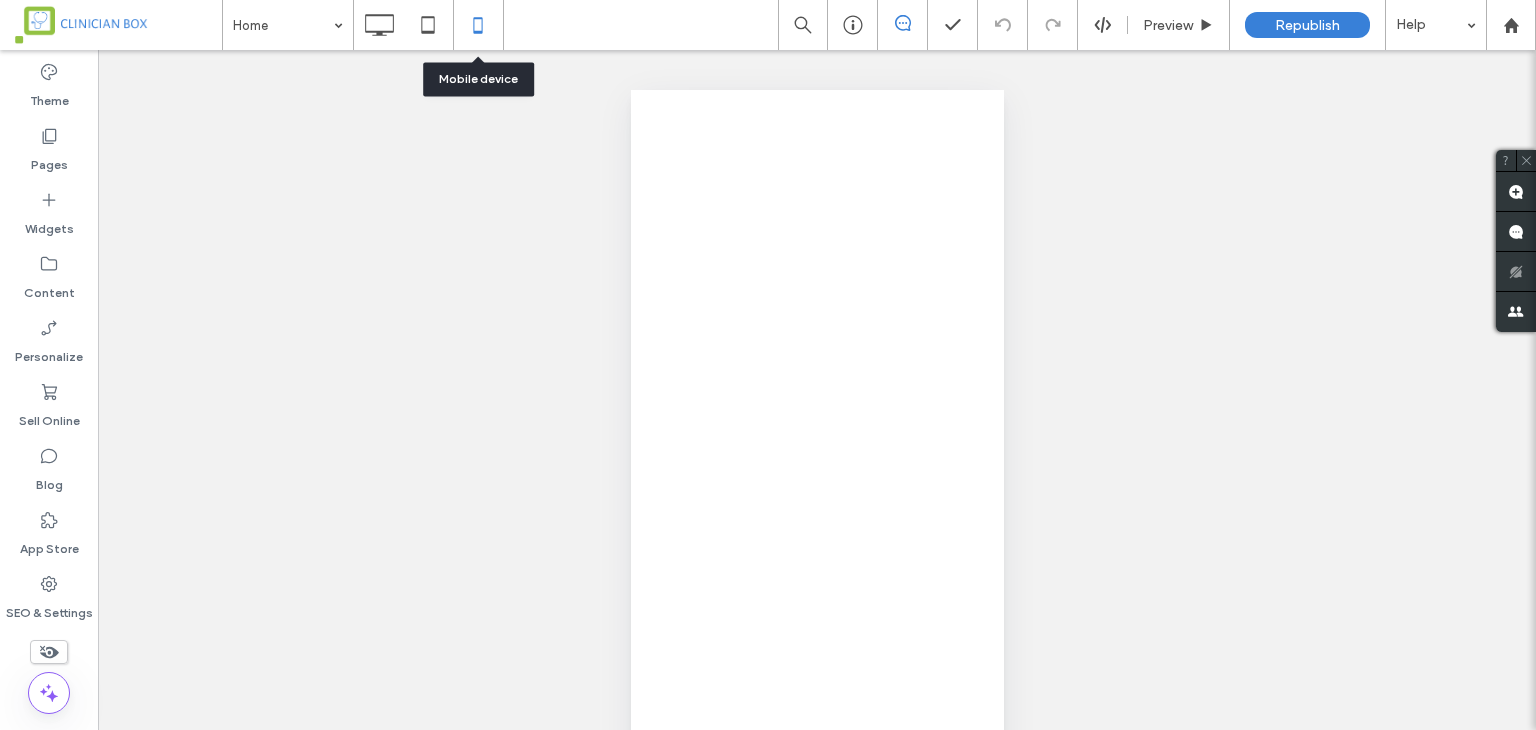 scroll, scrollTop: 0, scrollLeft: 0, axis: both 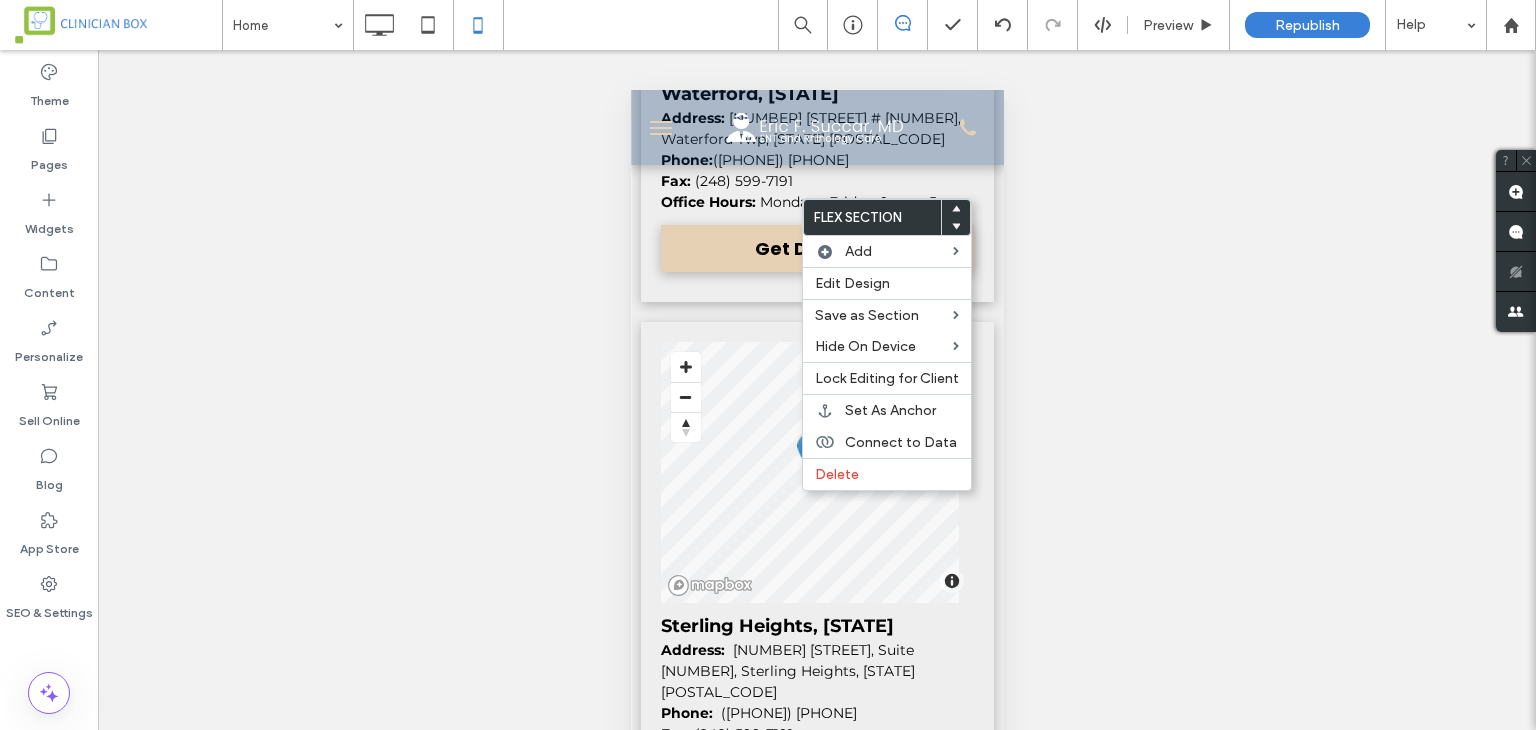 click on "© Mapbox   © OpenStreetMap   Improve this map
Waterford, MI
Address:   5220 Highland Rd #230, Waterford Twp, MI 48327 Phone:   (248) 254-8900 Fax:   (248) 599-7191 Office Hours:   Monday - Friday: 9 am - 5 pm
Get Direction
Click To Paste
© Mapbox   © OpenStreetMap   Improve this map
Sterling Heights, MI
Address:
13860 Canal Road, Suite 100, Sterling Heights, MI 48313 Phone:
(248) 254-8900 Fax:   (248) 599-7191 Office Hours:   Monday - Friday: 9 am - 5 pm
Get Direction
Click To Paste
© Mapbox   © OpenStreetMap   Improve this map
Rochester Hills, MI
Address:   1555 South Boulevard East, Suite 320, Rochester Hills, MI 48307 Phone:   (248) 254-8900 Fax:   (248) 599-7191 Office Hours:   Monday - Friday: 9 am - 5 pm
Get Direction
Click To Paste" at bounding box center (816, 609) 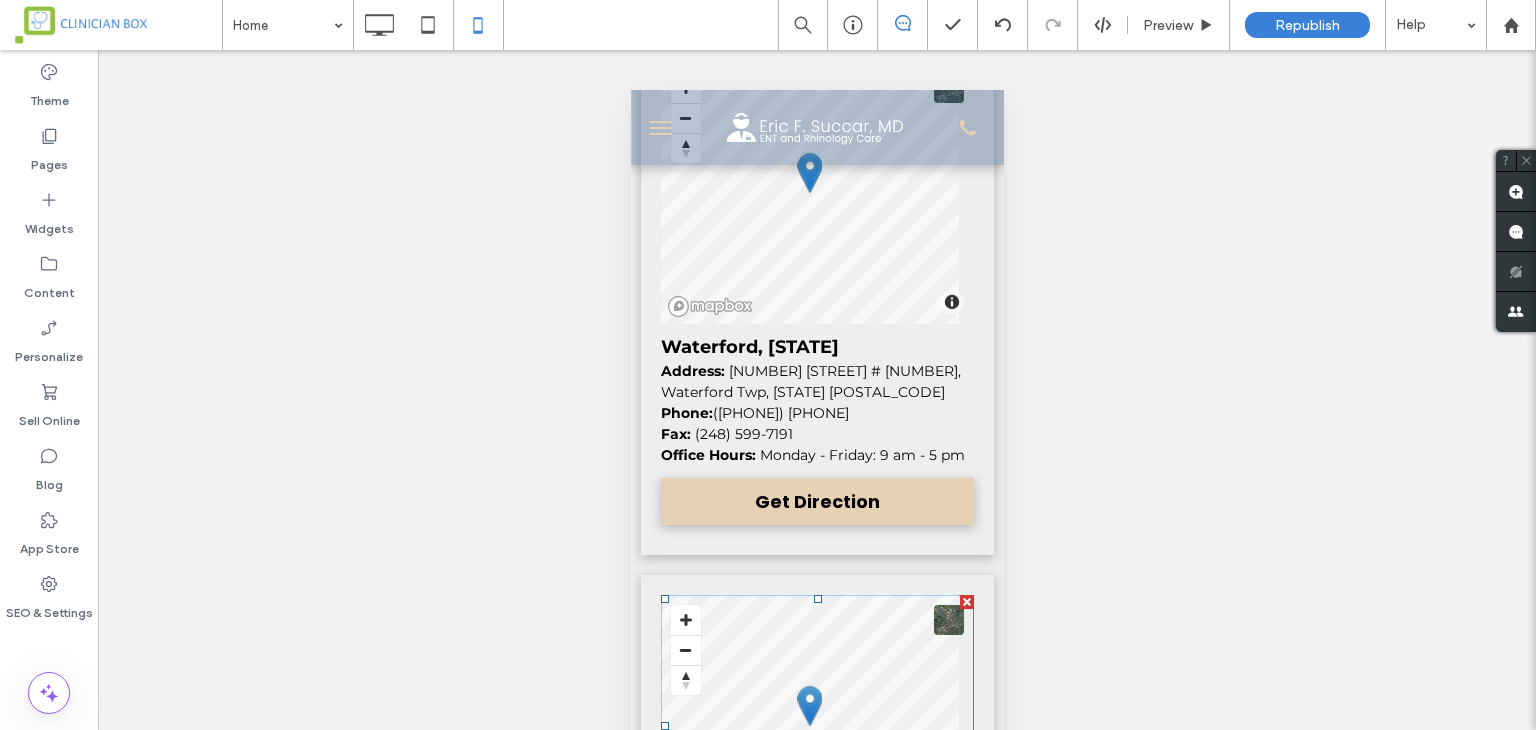 scroll, scrollTop: 4800, scrollLeft: 0, axis: vertical 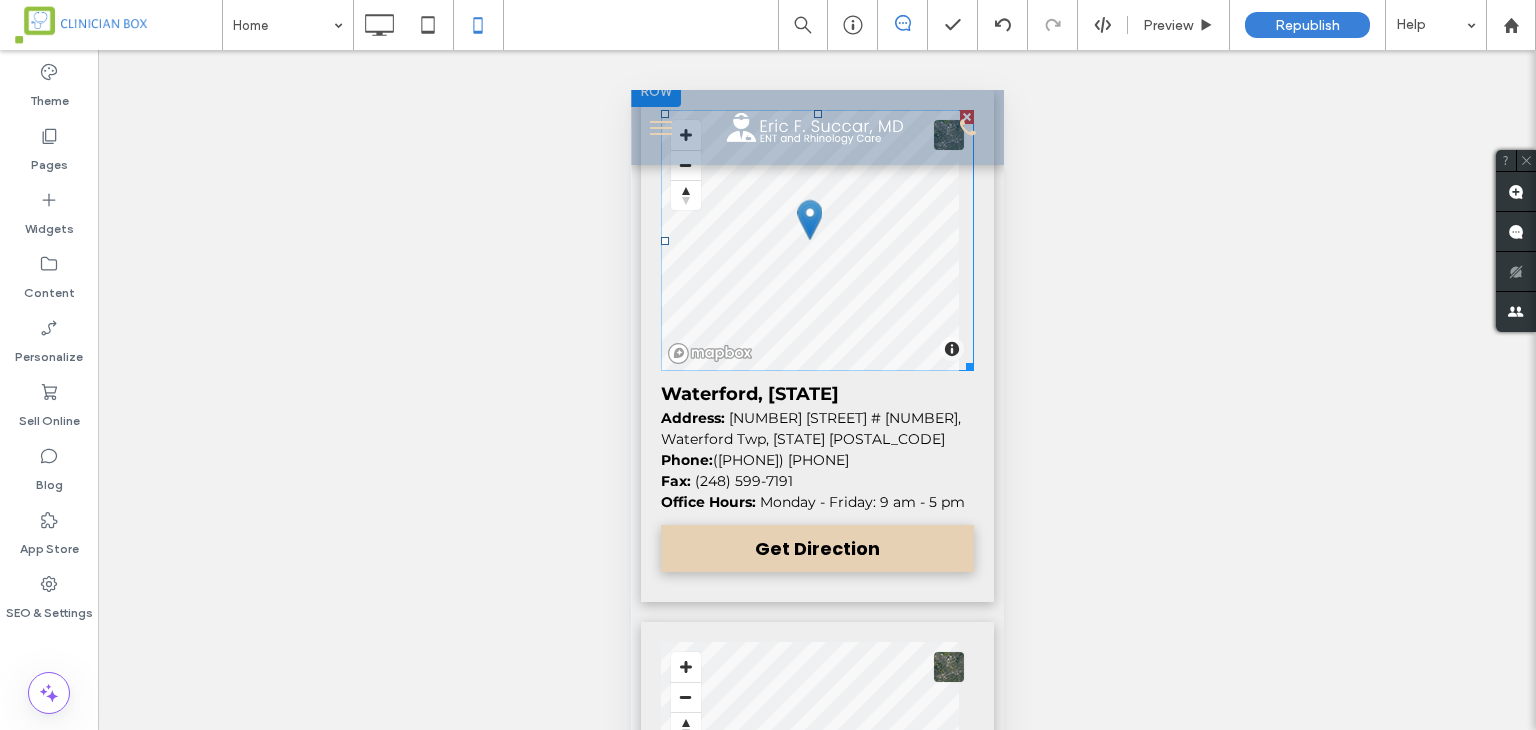 click at bounding box center [816, 240] 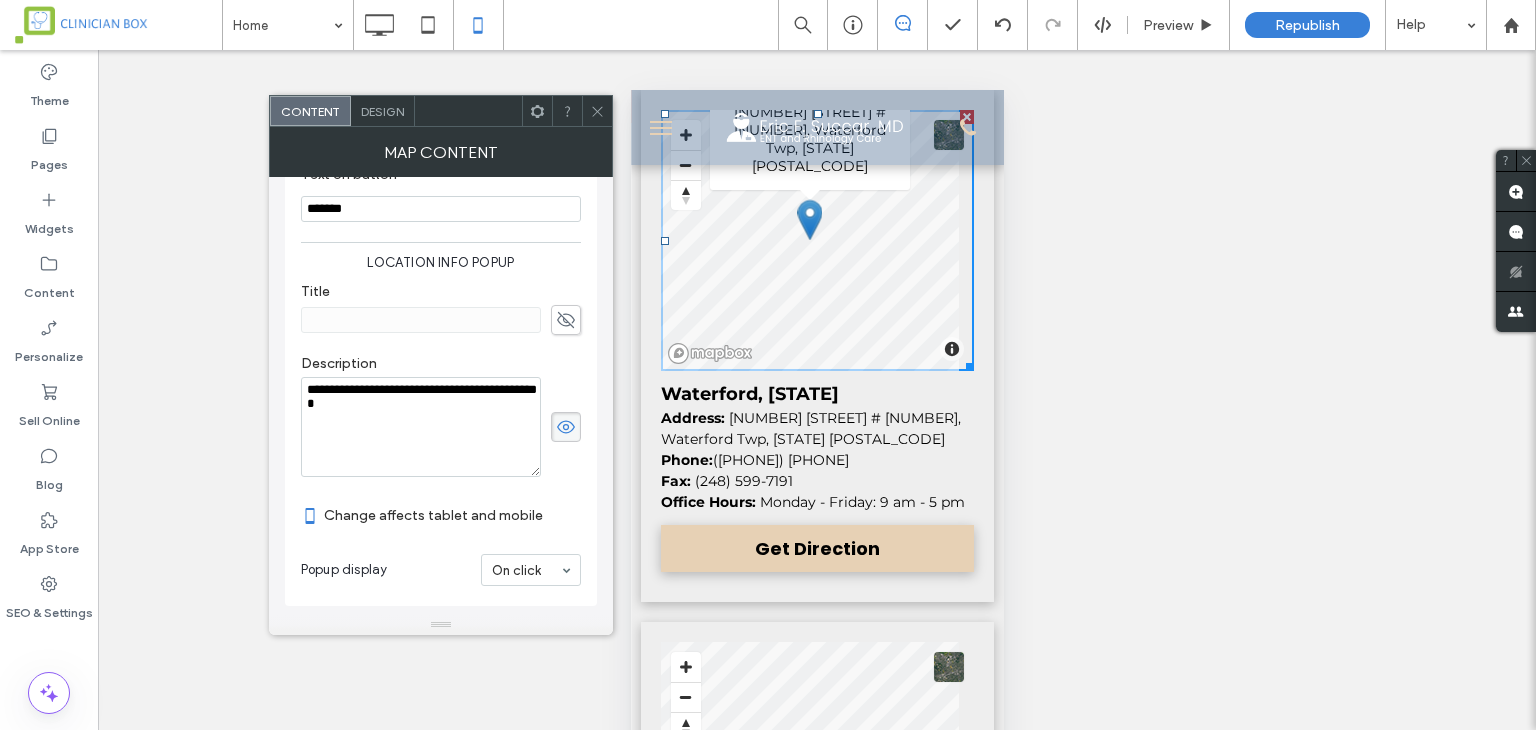 scroll, scrollTop: 643, scrollLeft: 0, axis: vertical 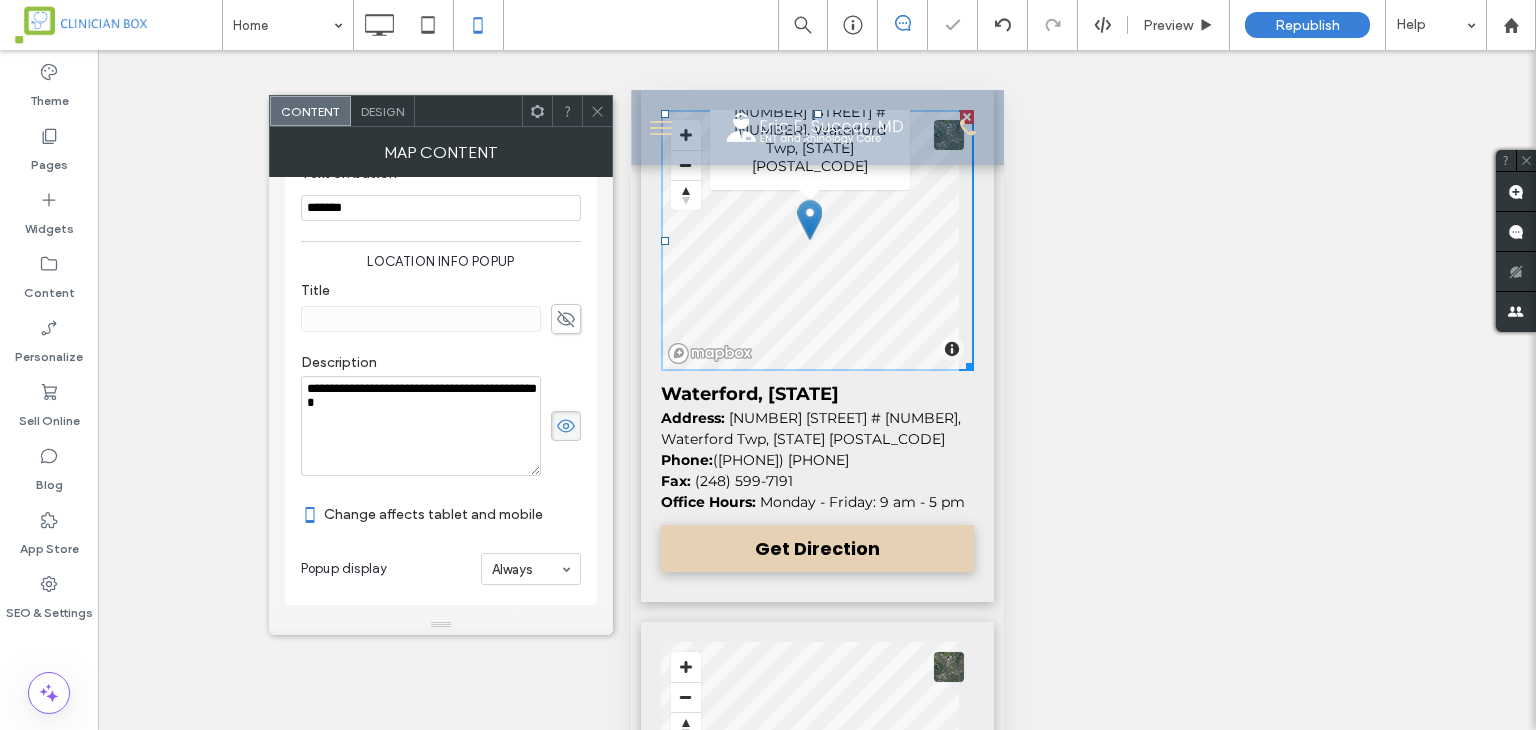 click on "Change affects tablet and mobile" at bounding box center [441, 514] 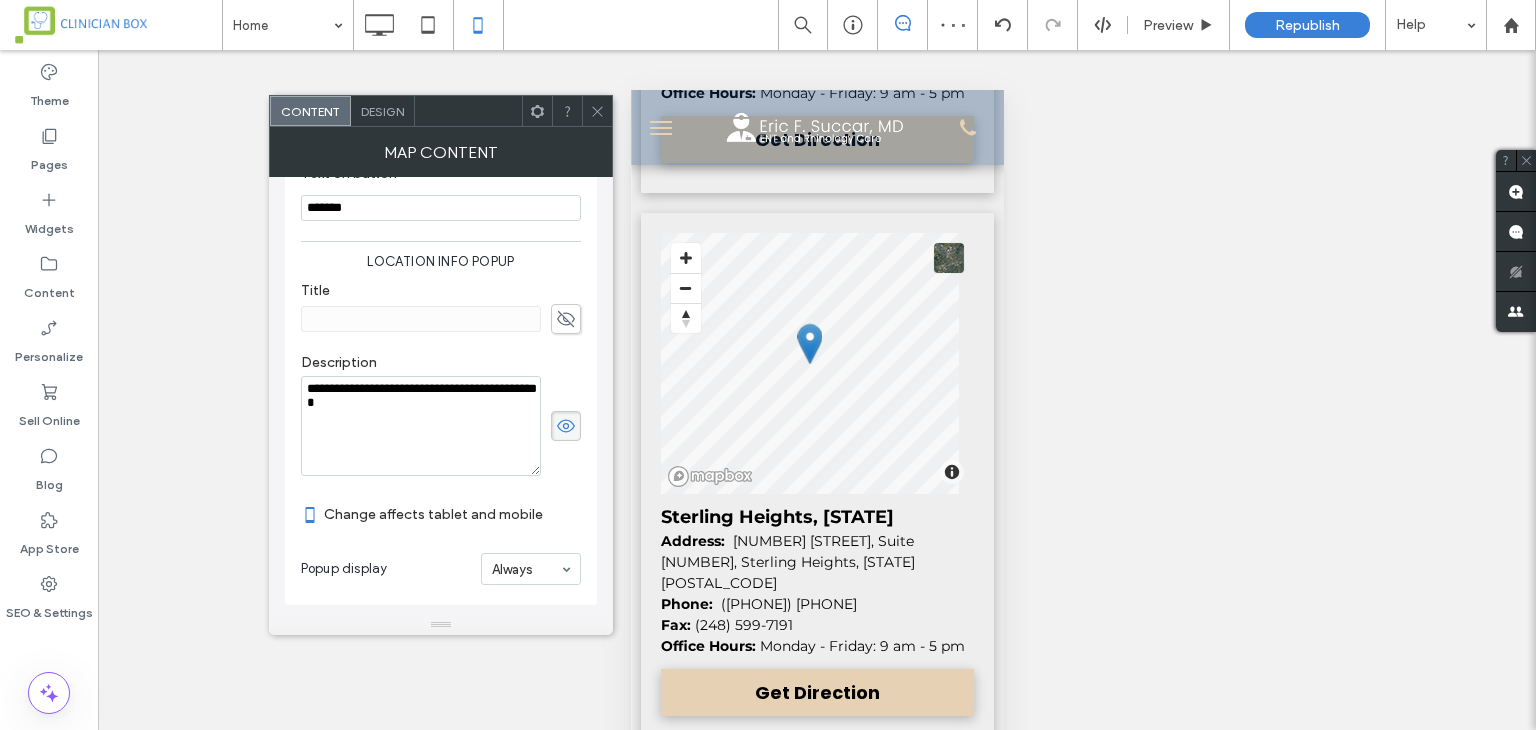 scroll, scrollTop: 5300, scrollLeft: 0, axis: vertical 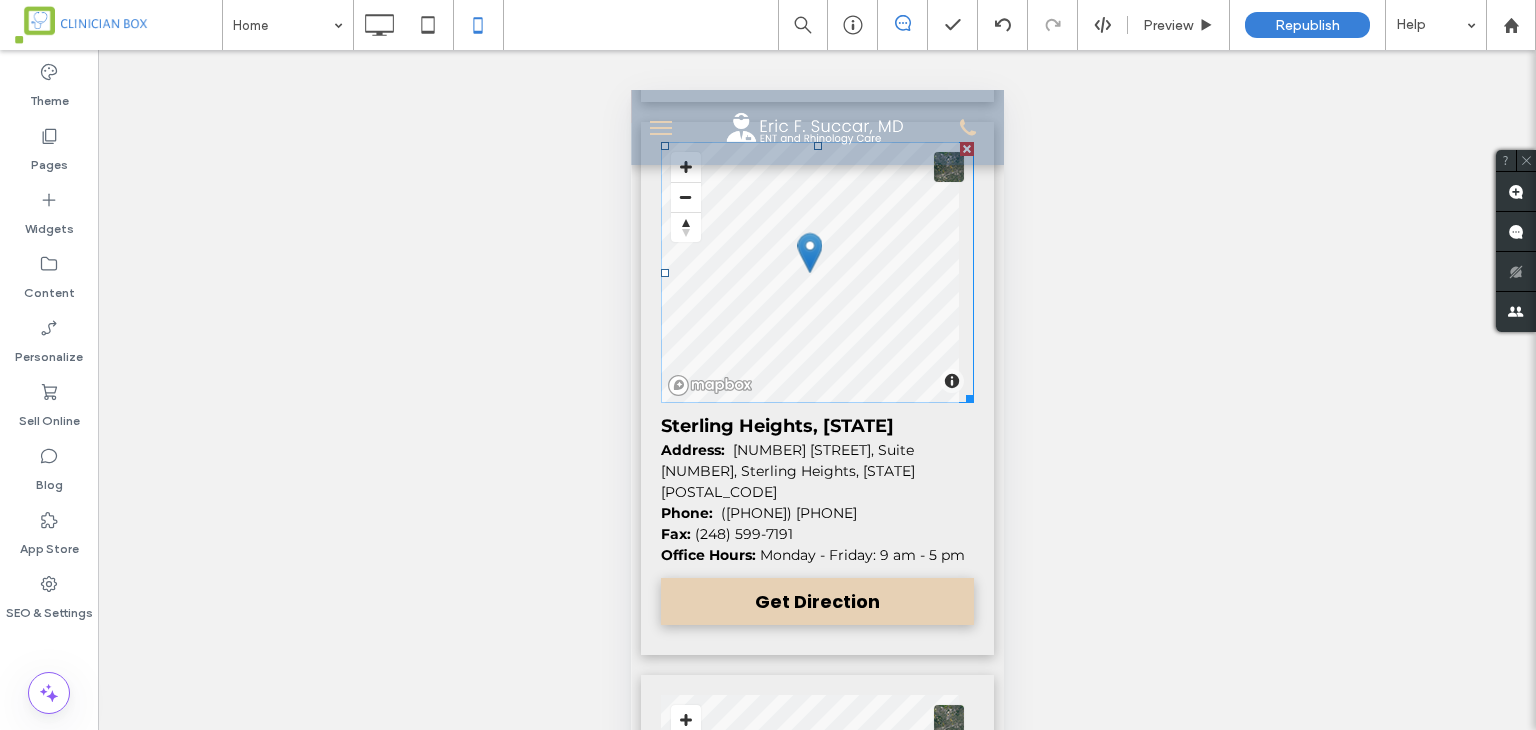 click at bounding box center [816, 272] 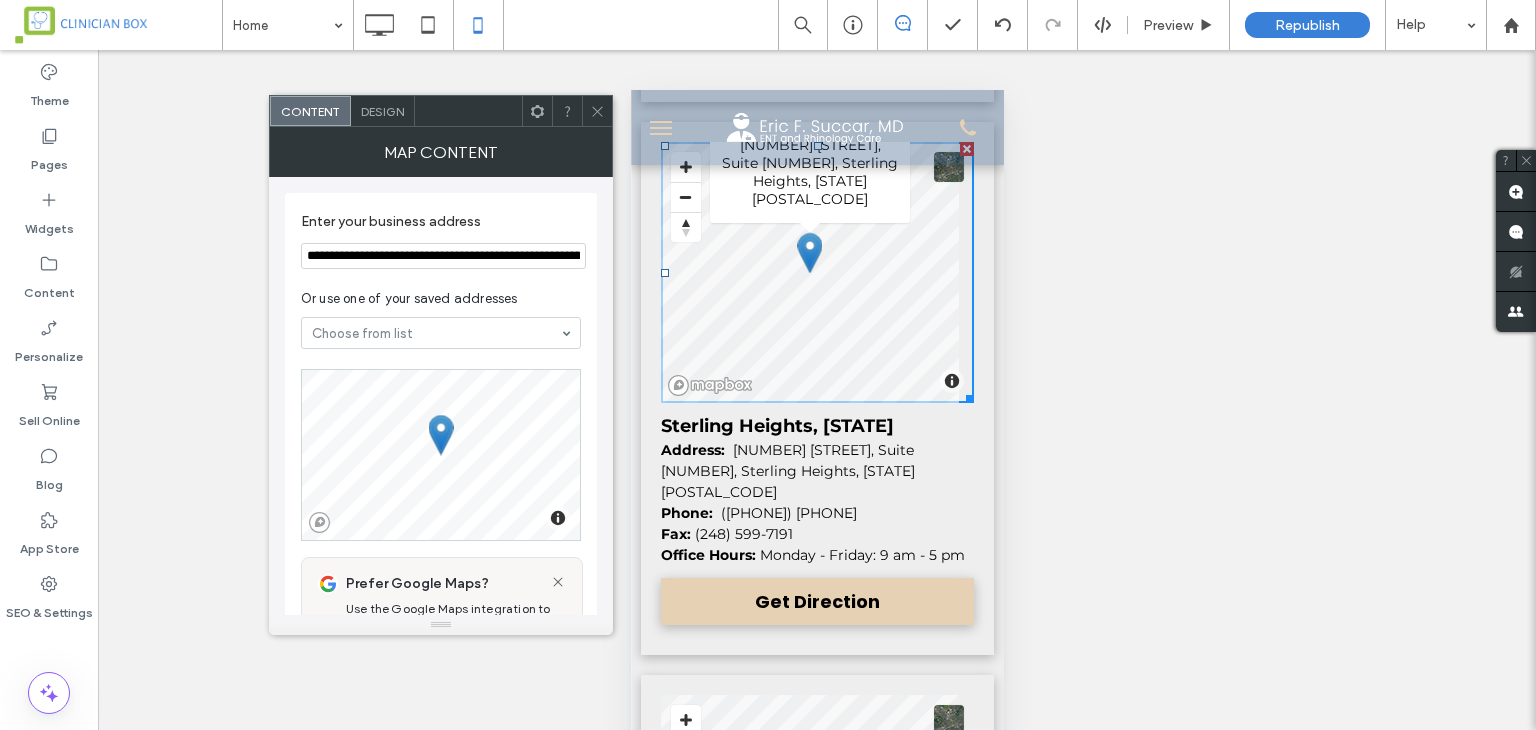 scroll, scrollTop: 637, scrollLeft: 0, axis: vertical 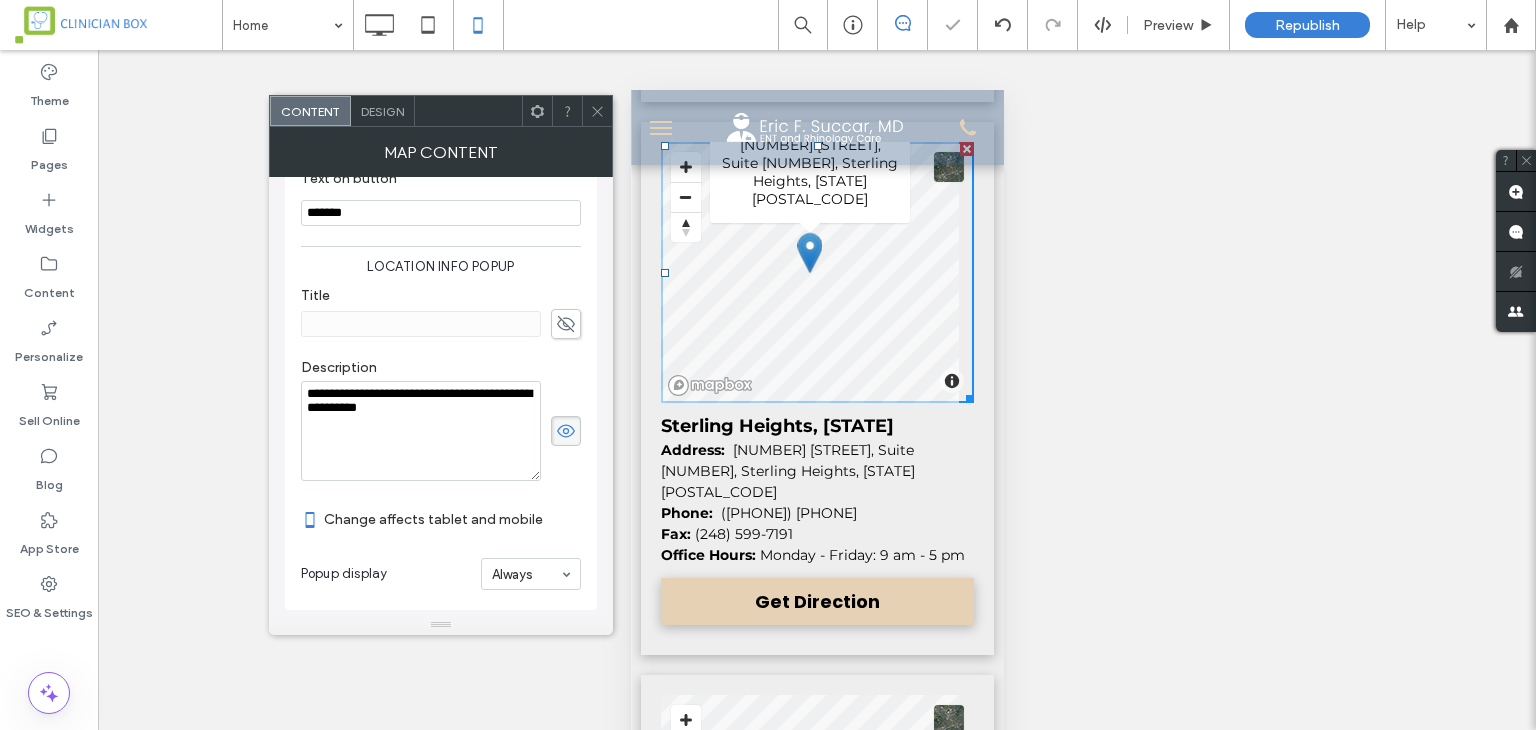 click on "Design" at bounding box center (383, 111) 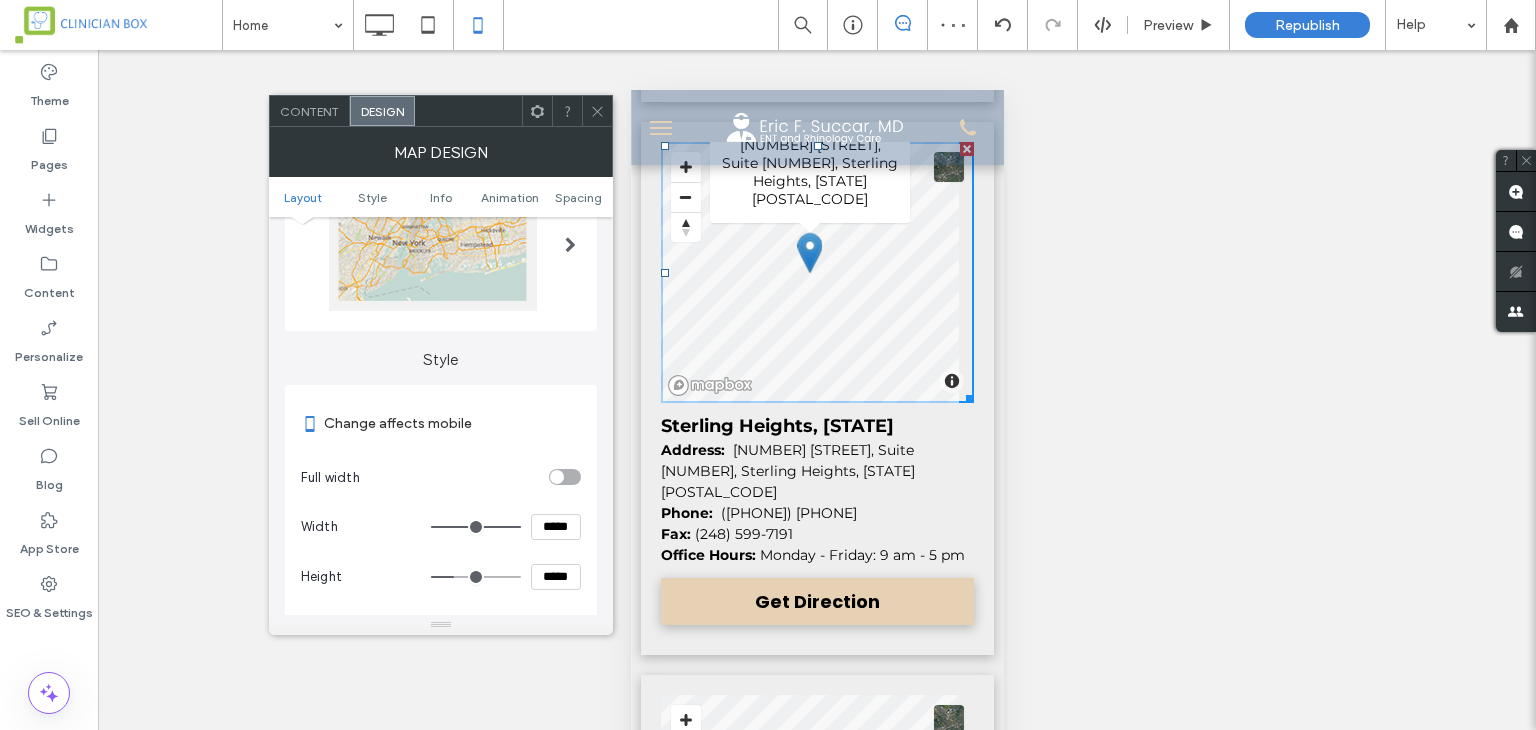 scroll, scrollTop: 200, scrollLeft: 0, axis: vertical 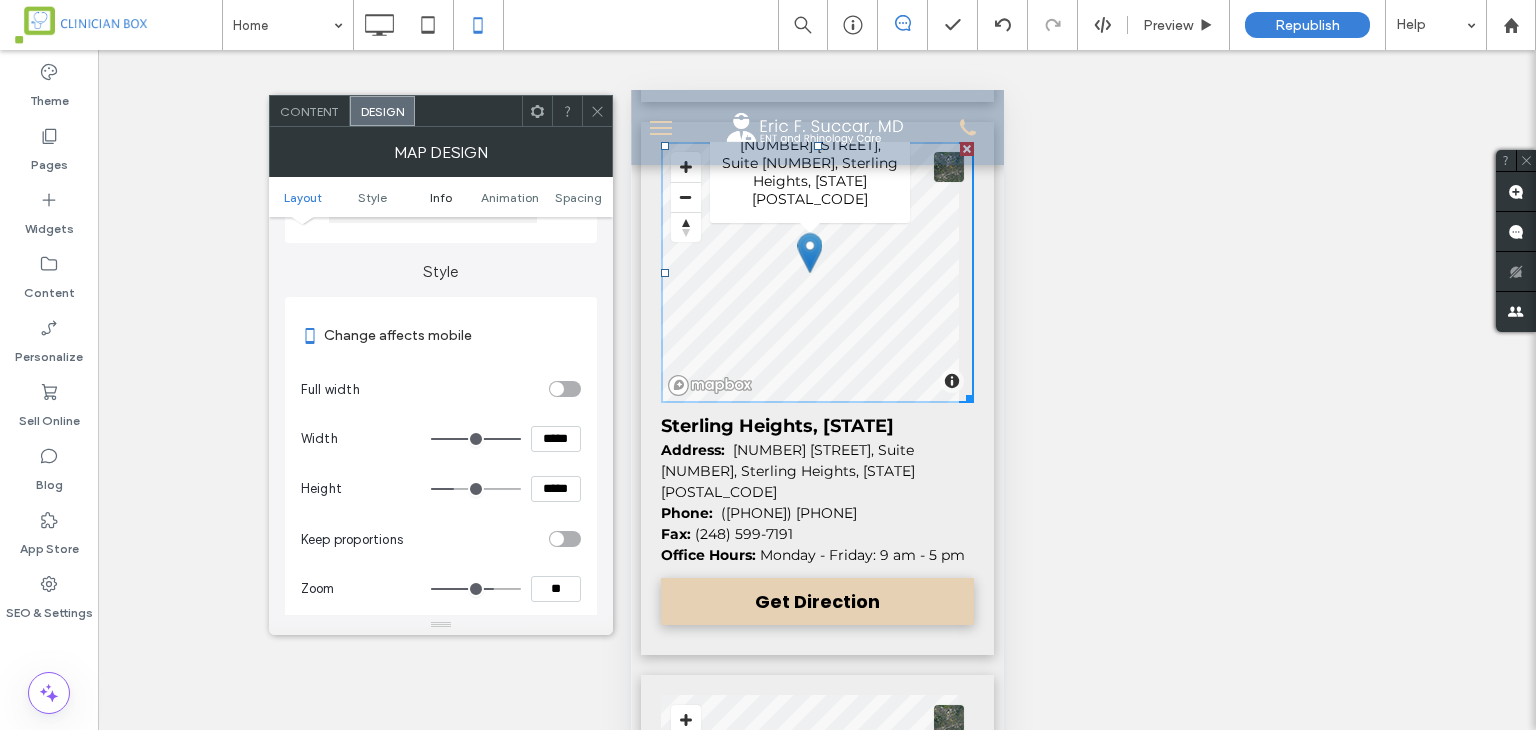 click on "Info" at bounding box center [441, 197] 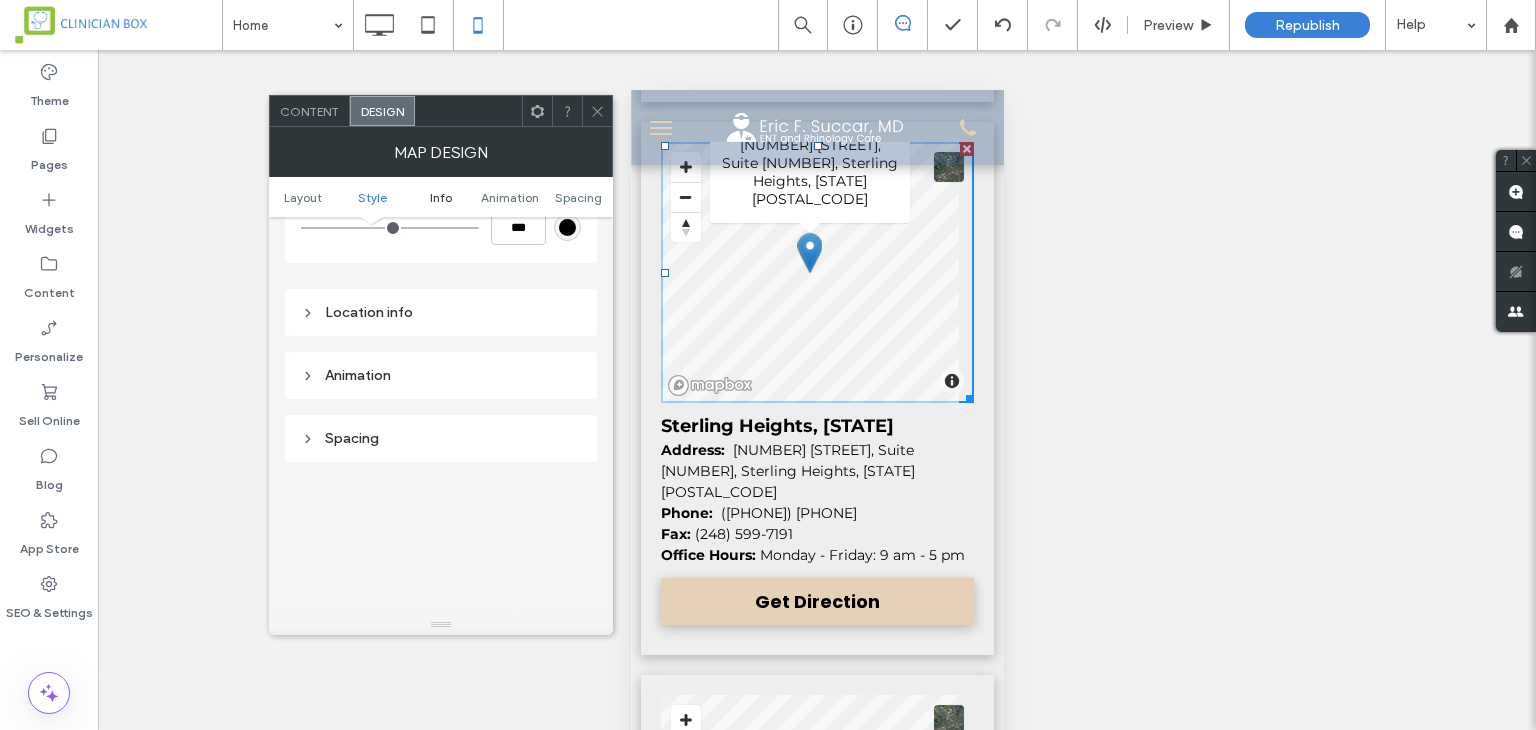 scroll, scrollTop: 692, scrollLeft: 0, axis: vertical 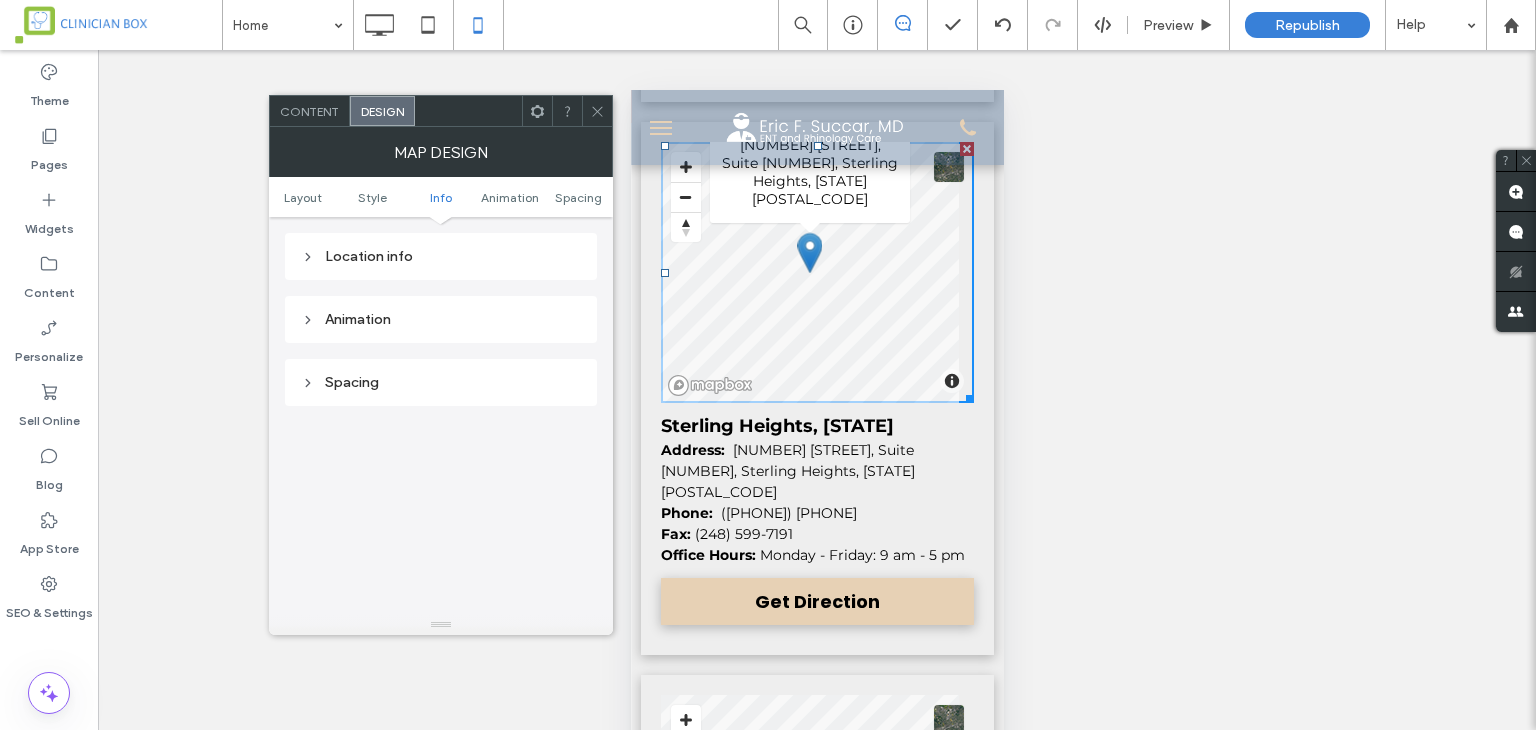 click on "Location info" at bounding box center [441, 256] 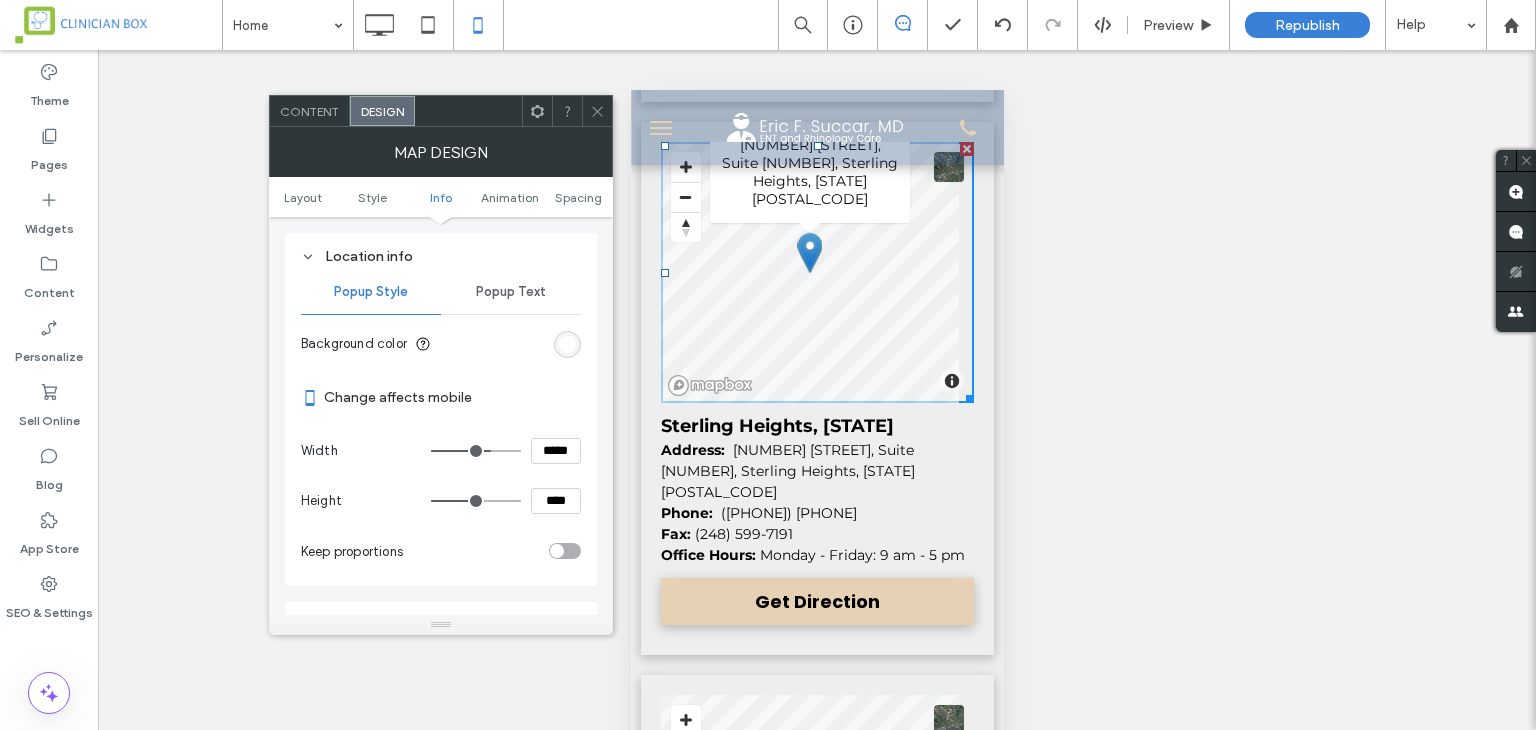 click on "Popup Text" at bounding box center [511, 292] 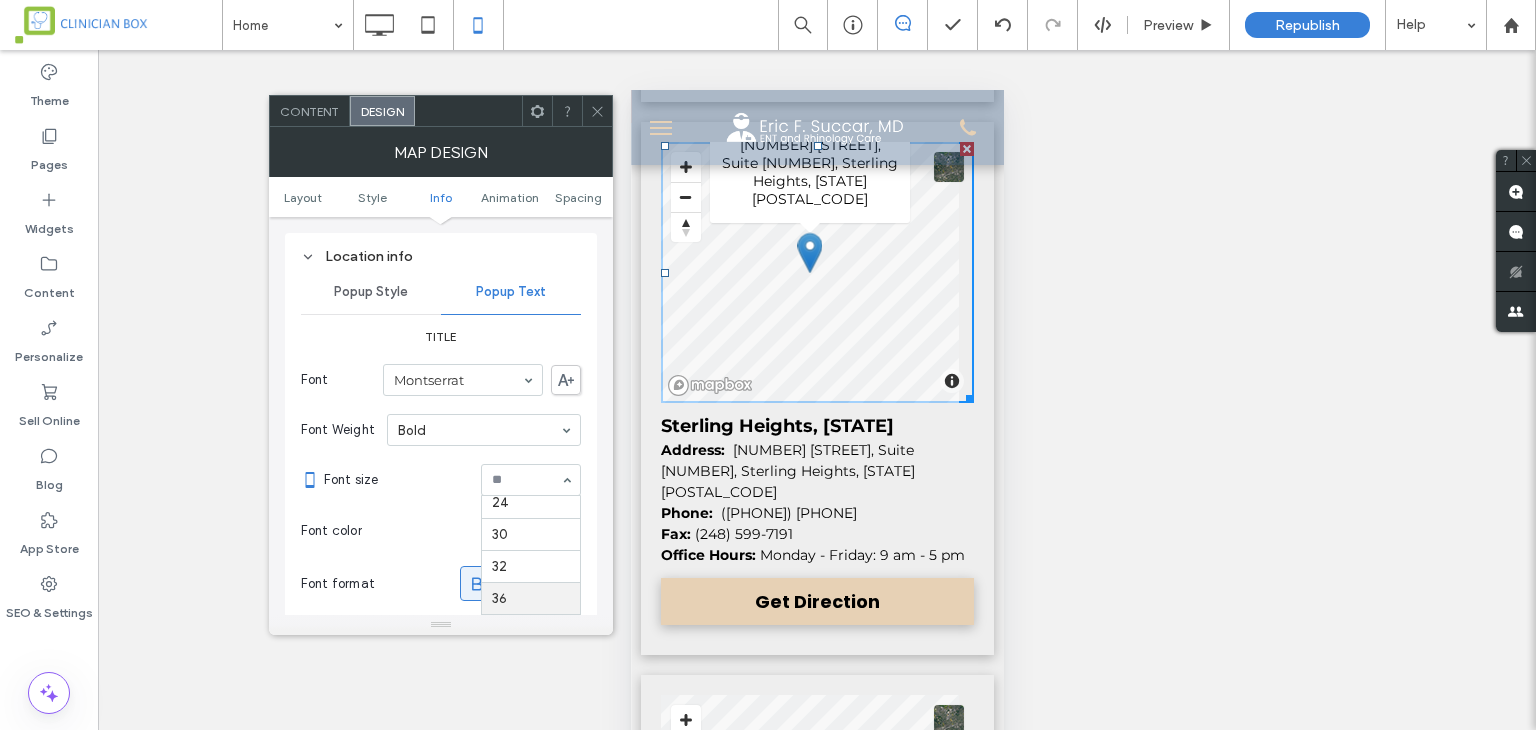 scroll, scrollTop: 258, scrollLeft: 0, axis: vertical 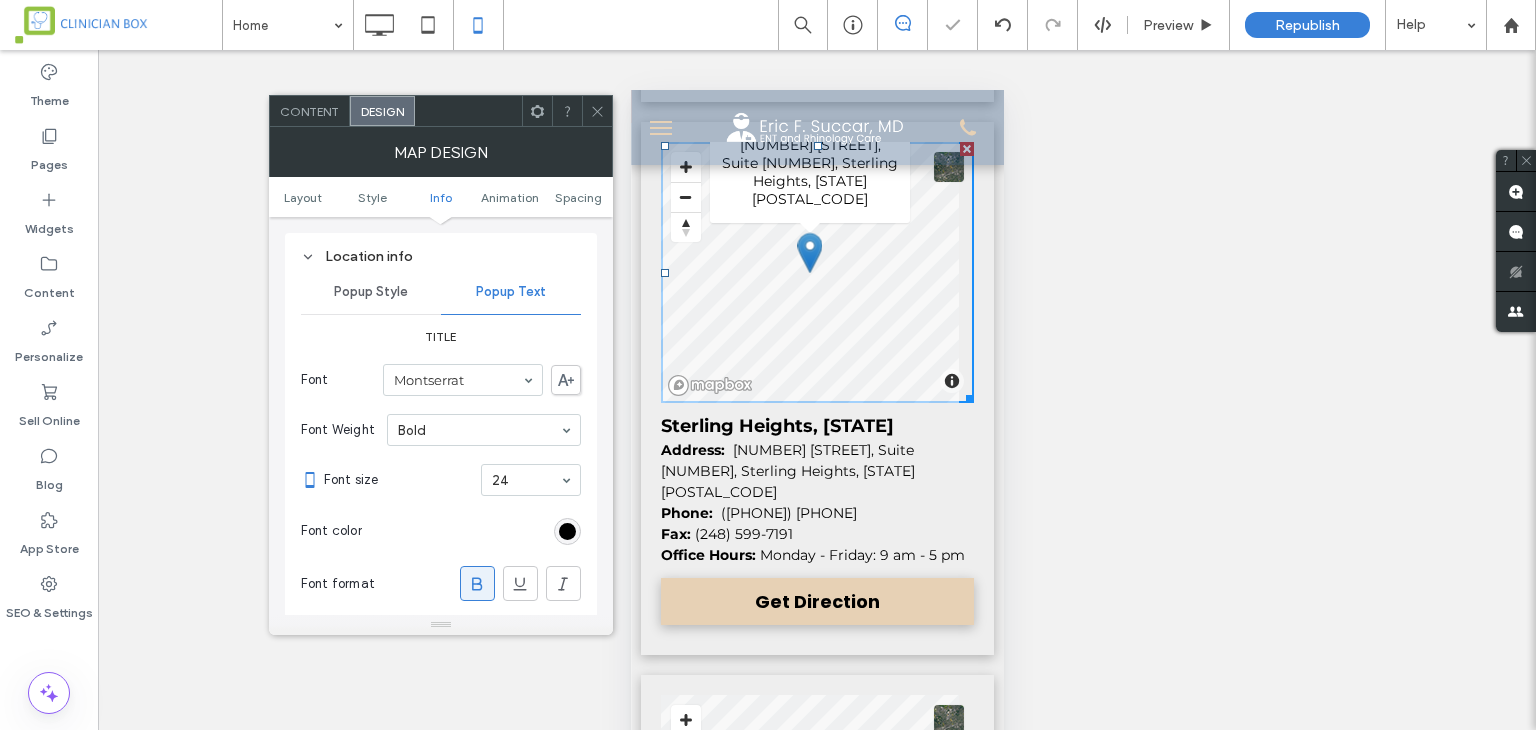 click on "Font size 24" at bounding box center (452, 480) 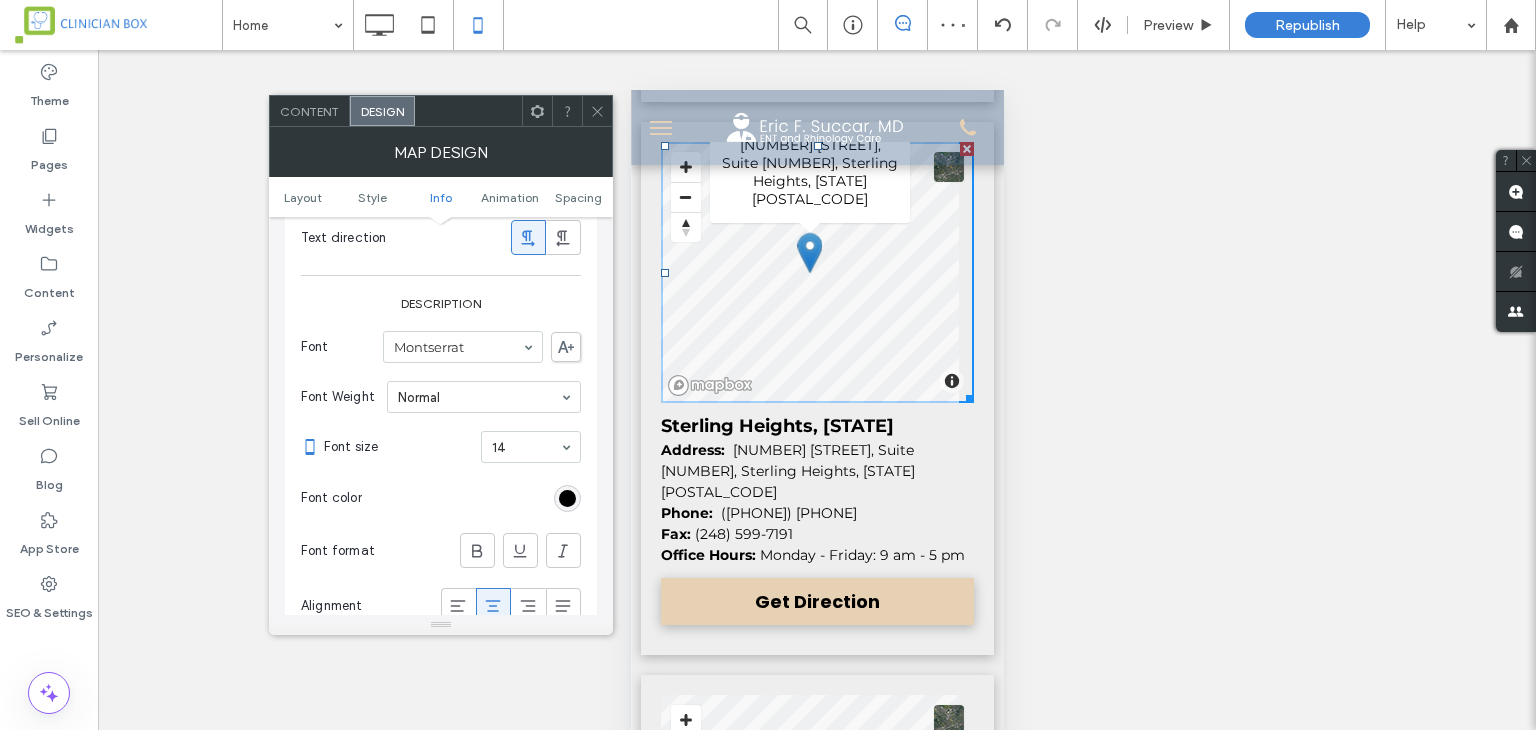 scroll, scrollTop: 1192, scrollLeft: 0, axis: vertical 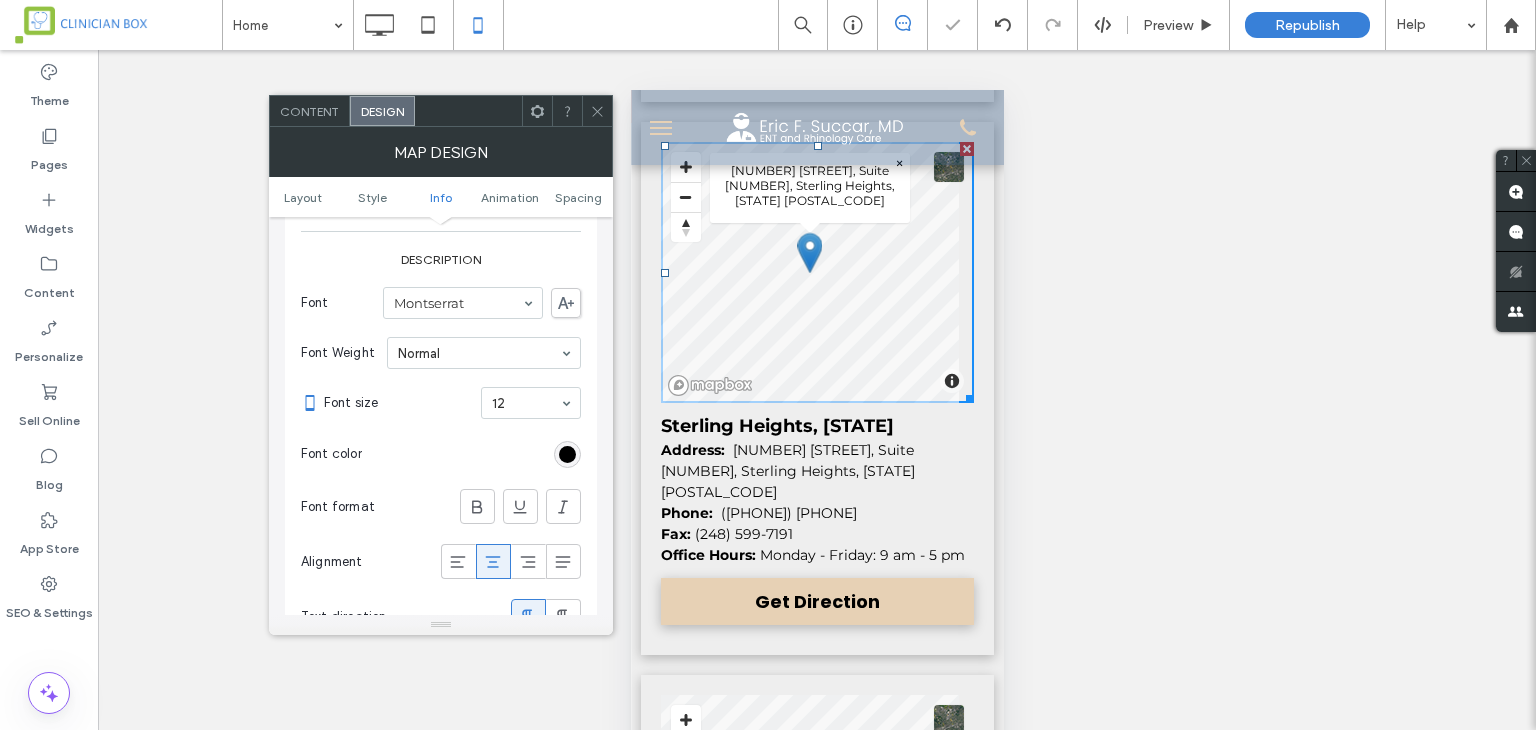 click at bounding box center [526, 403] 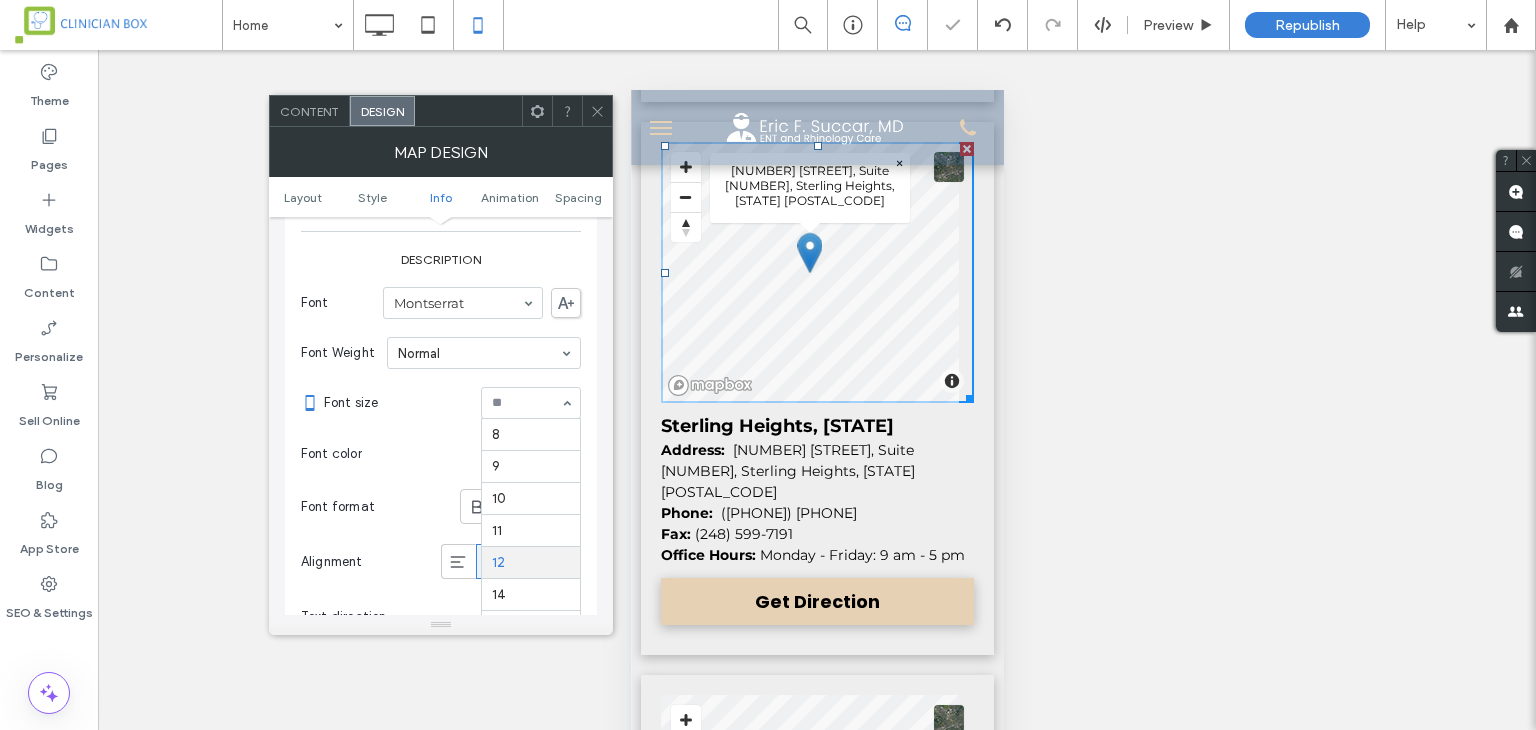 scroll, scrollTop: 131, scrollLeft: 0, axis: vertical 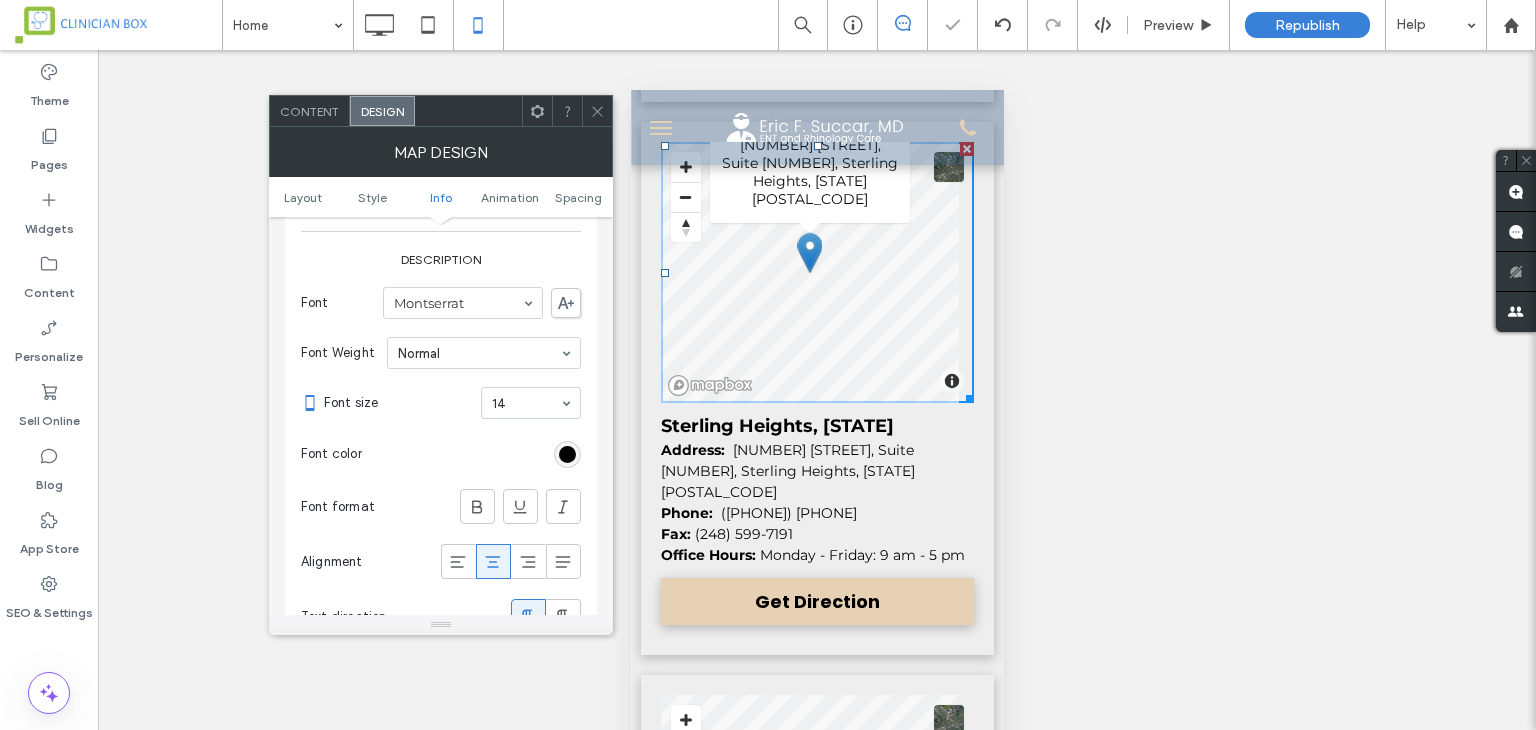 click on "Font size" at bounding box center [398, 403] 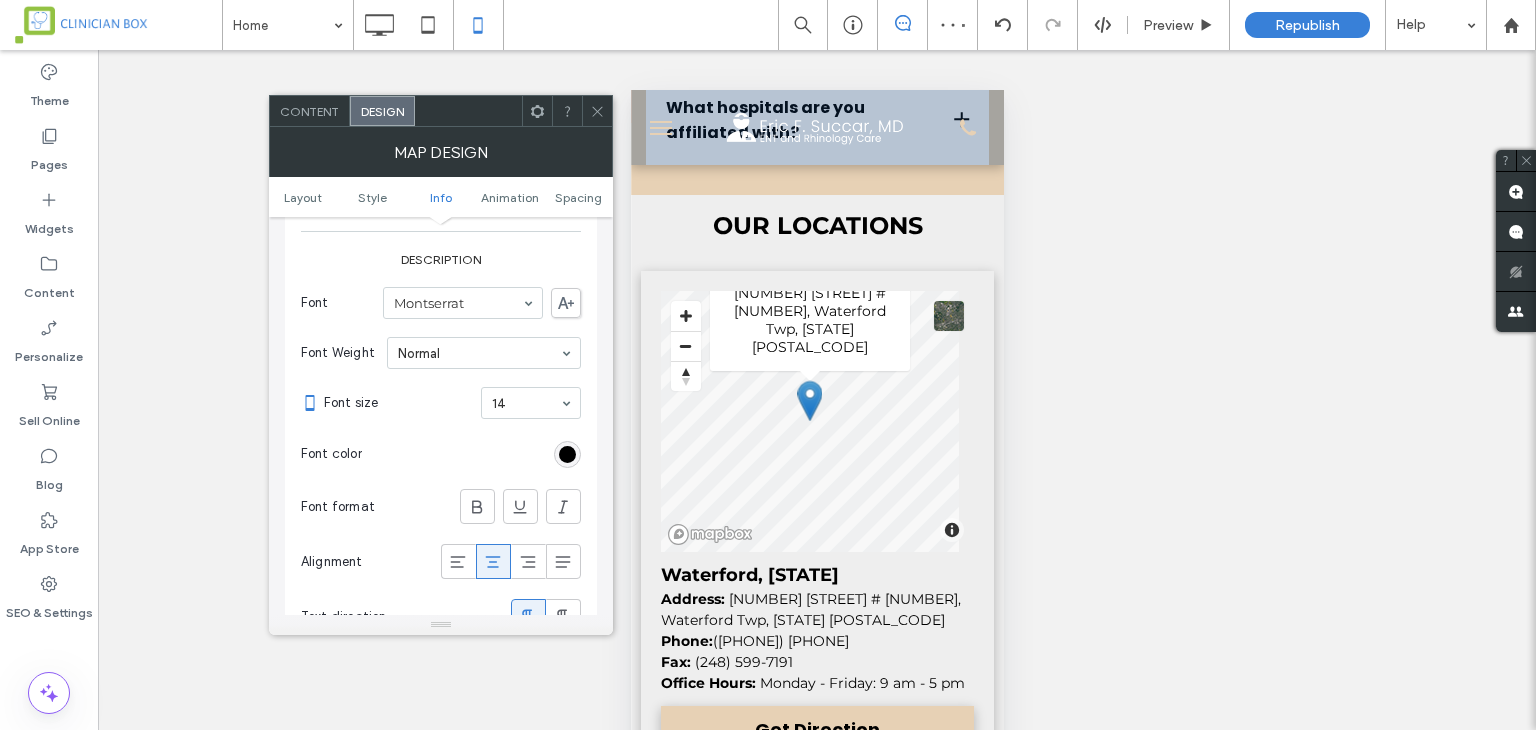 scroll, scrollTop: 4600, scrollLeft: 0, axis: vertical 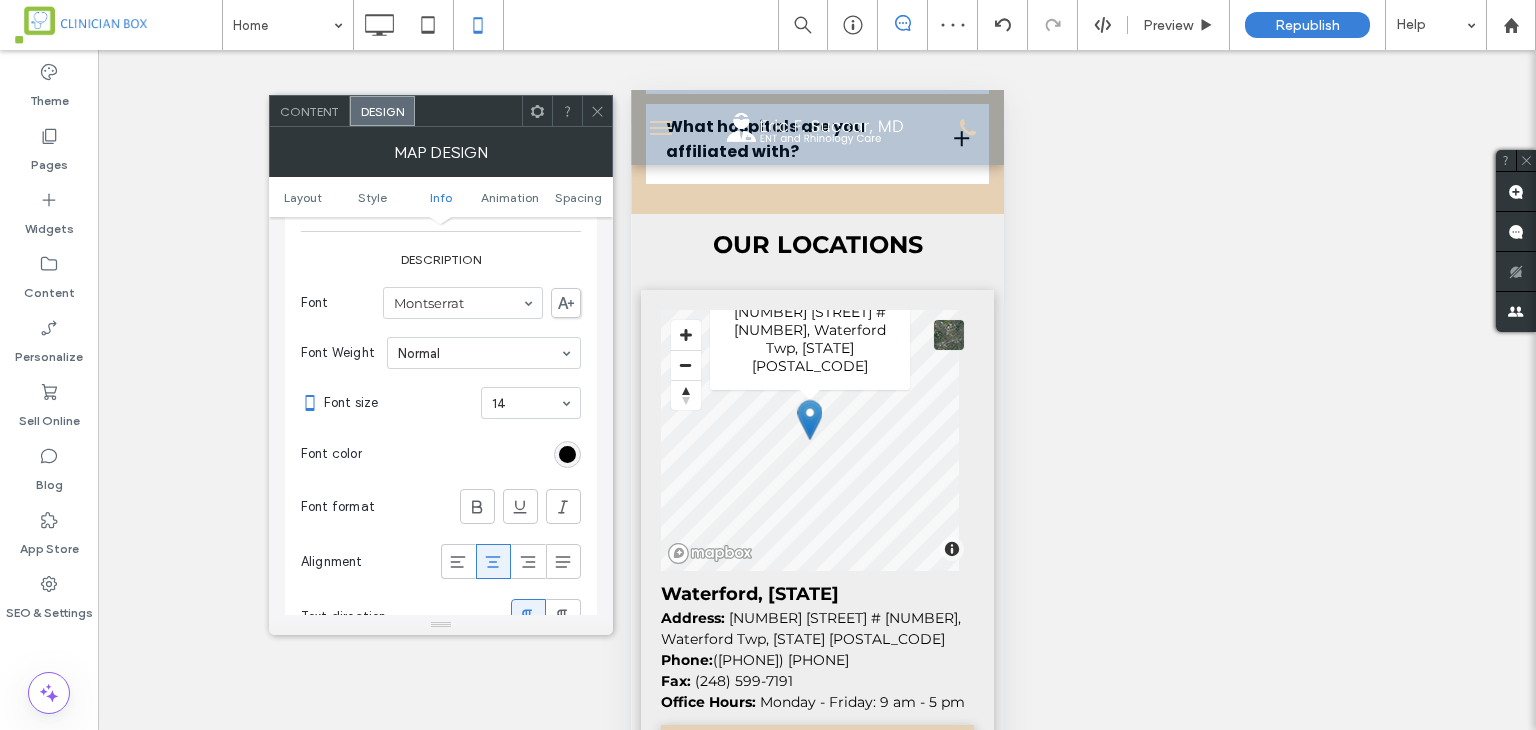 click on "[NUMBER] [STREET] Rd #[NUMBER], [CITY] Twp, [STATE] [POSTAL_CODE]" at bounding box center [809, 339] 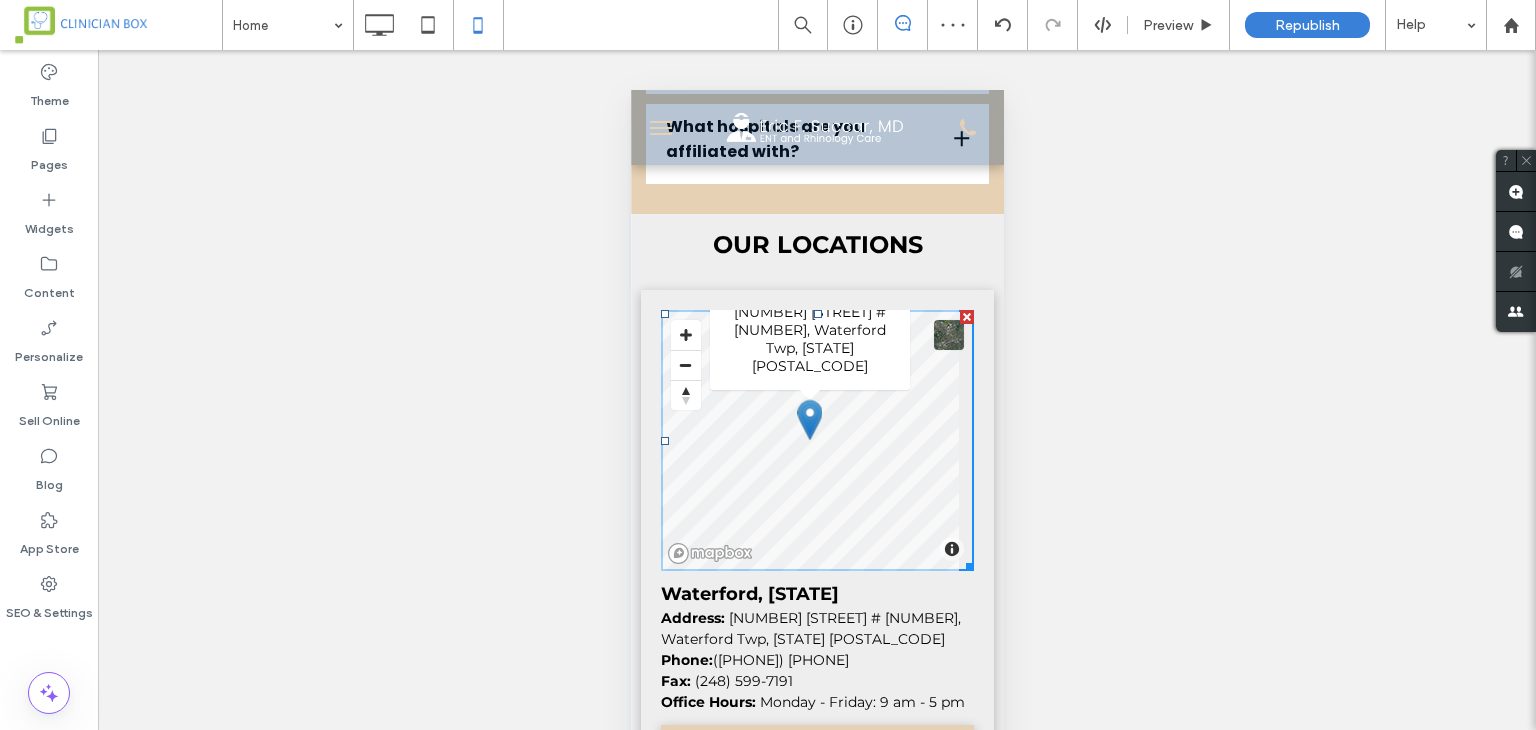 scroll, scrollTop: 0, scrollLeft: 0, axis: both 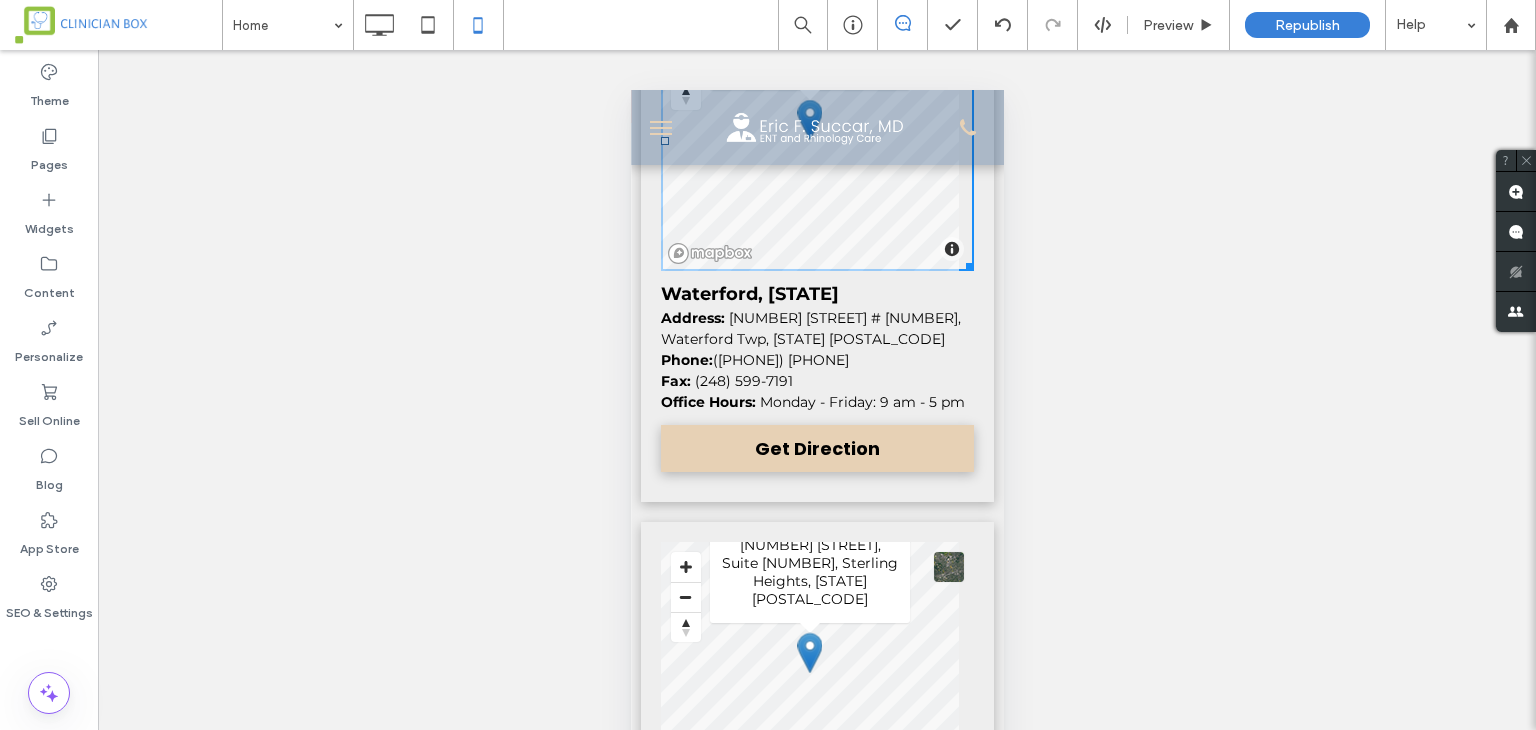 click on "Fax:   (248) 599-7191" at bounding box center (816, 381) 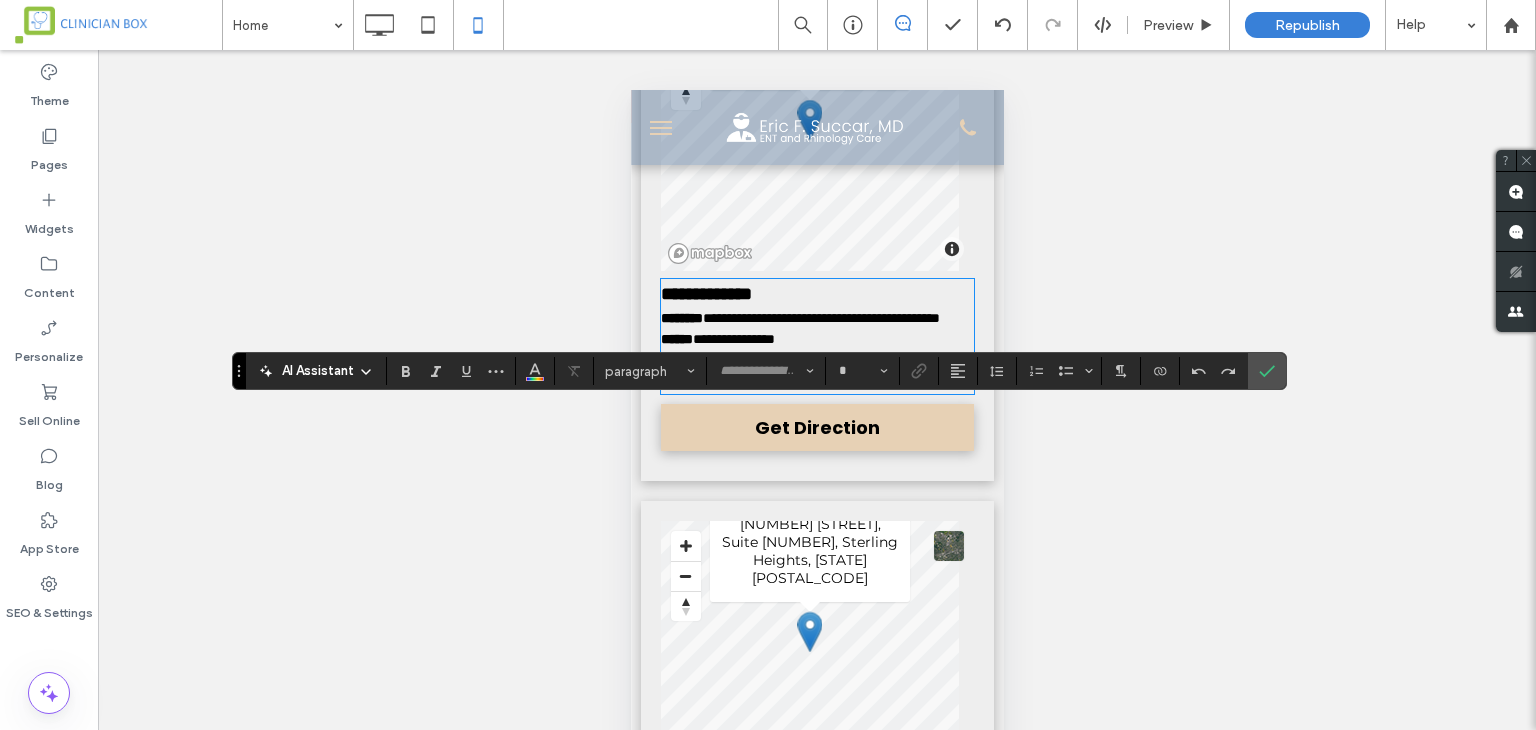 type on "**********" 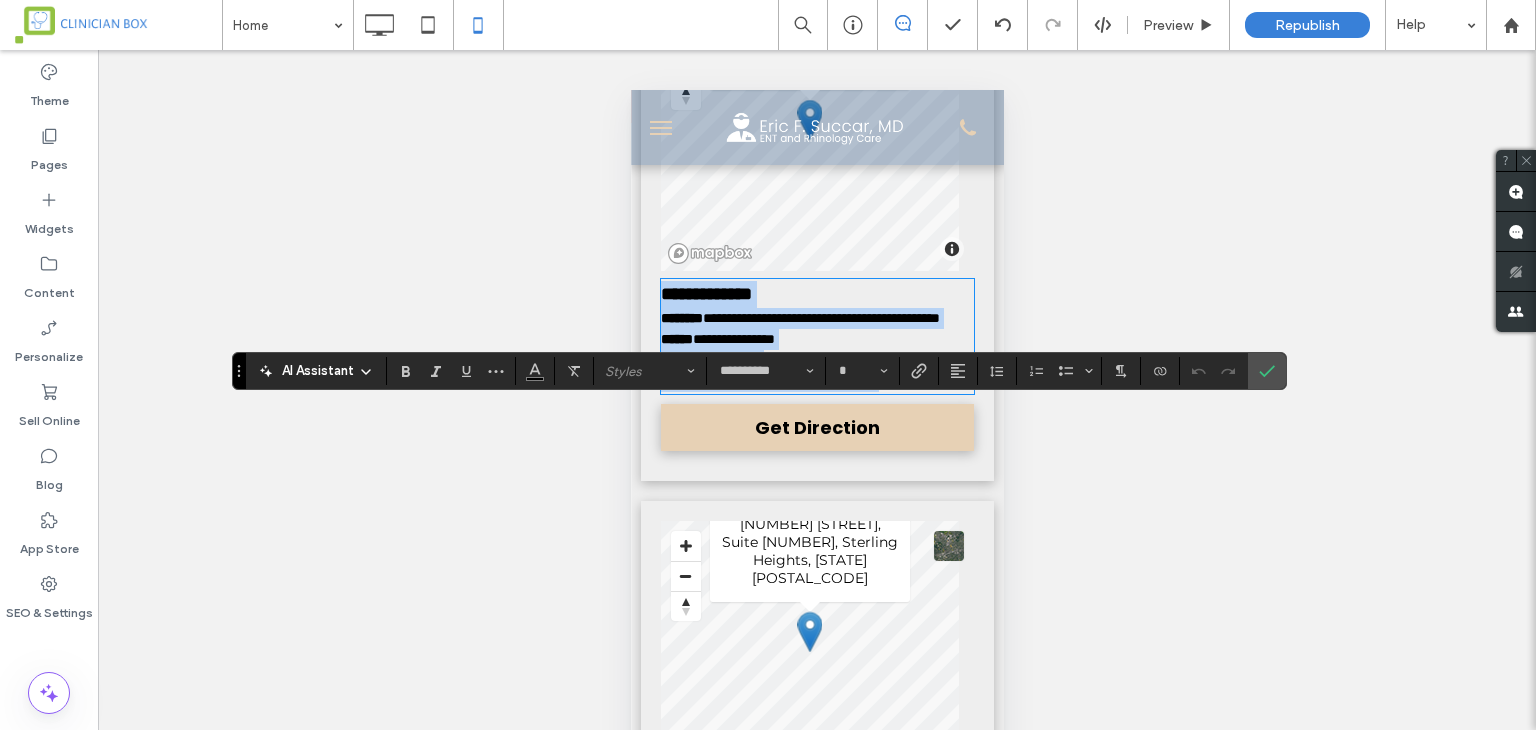 scroll, scrollTop: 4700, scrollLeft: 0, axis: vertical 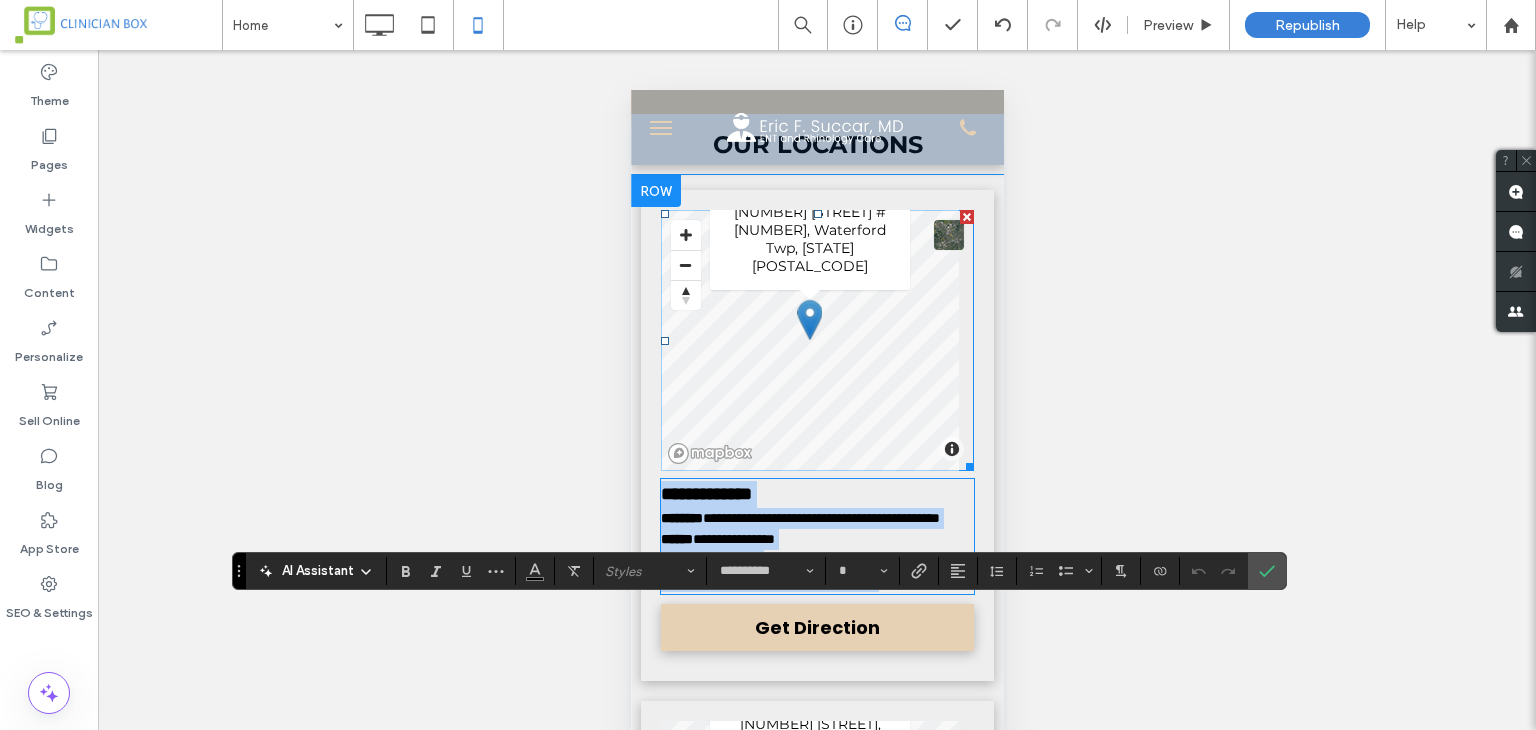 click at bounding box center (816, 340) 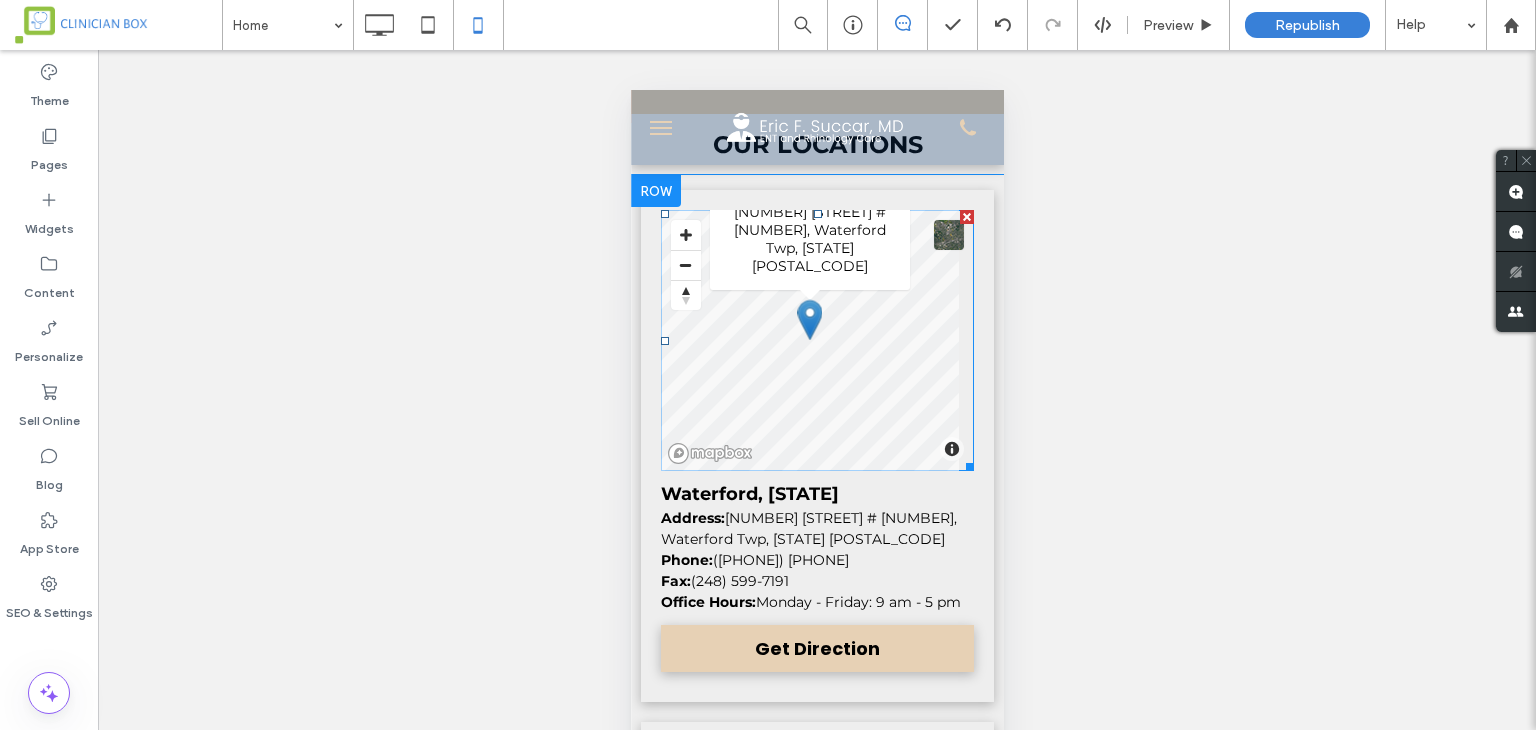click at bounding box center (816, 340) 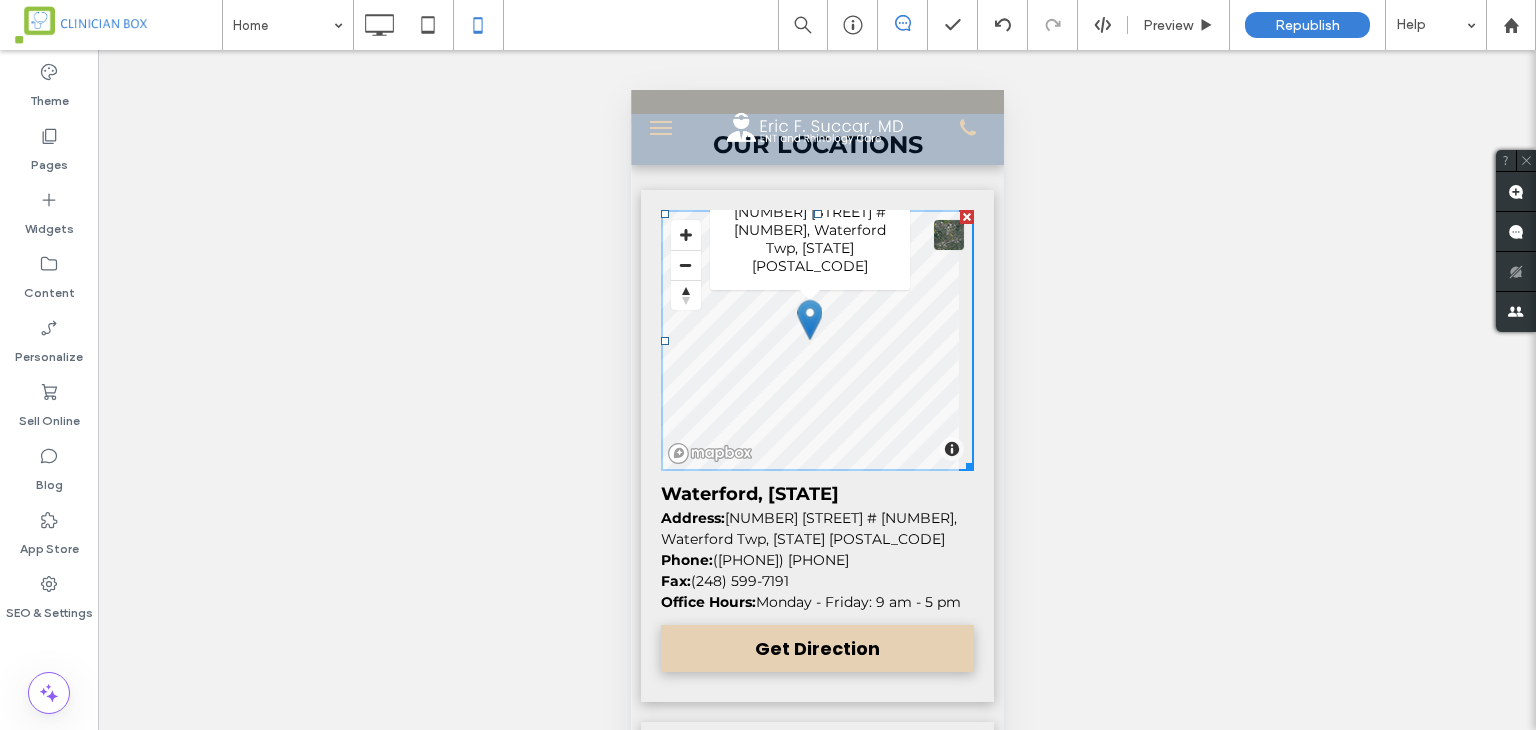 click on "Unhide?
Yes" at bounding box center (817, 415) 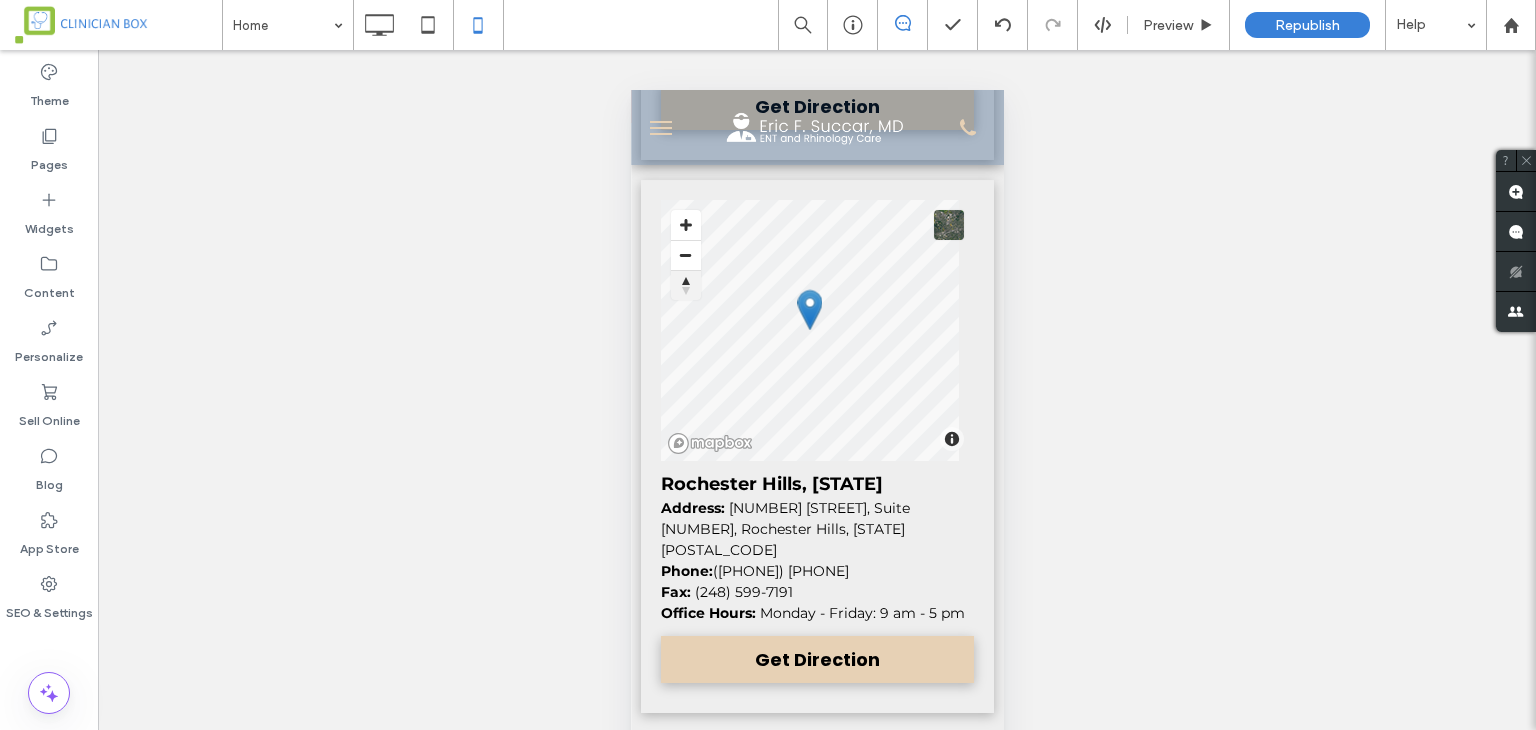 scroll, scrollTop: 5800, scrollLeft: 0, axis: vertical 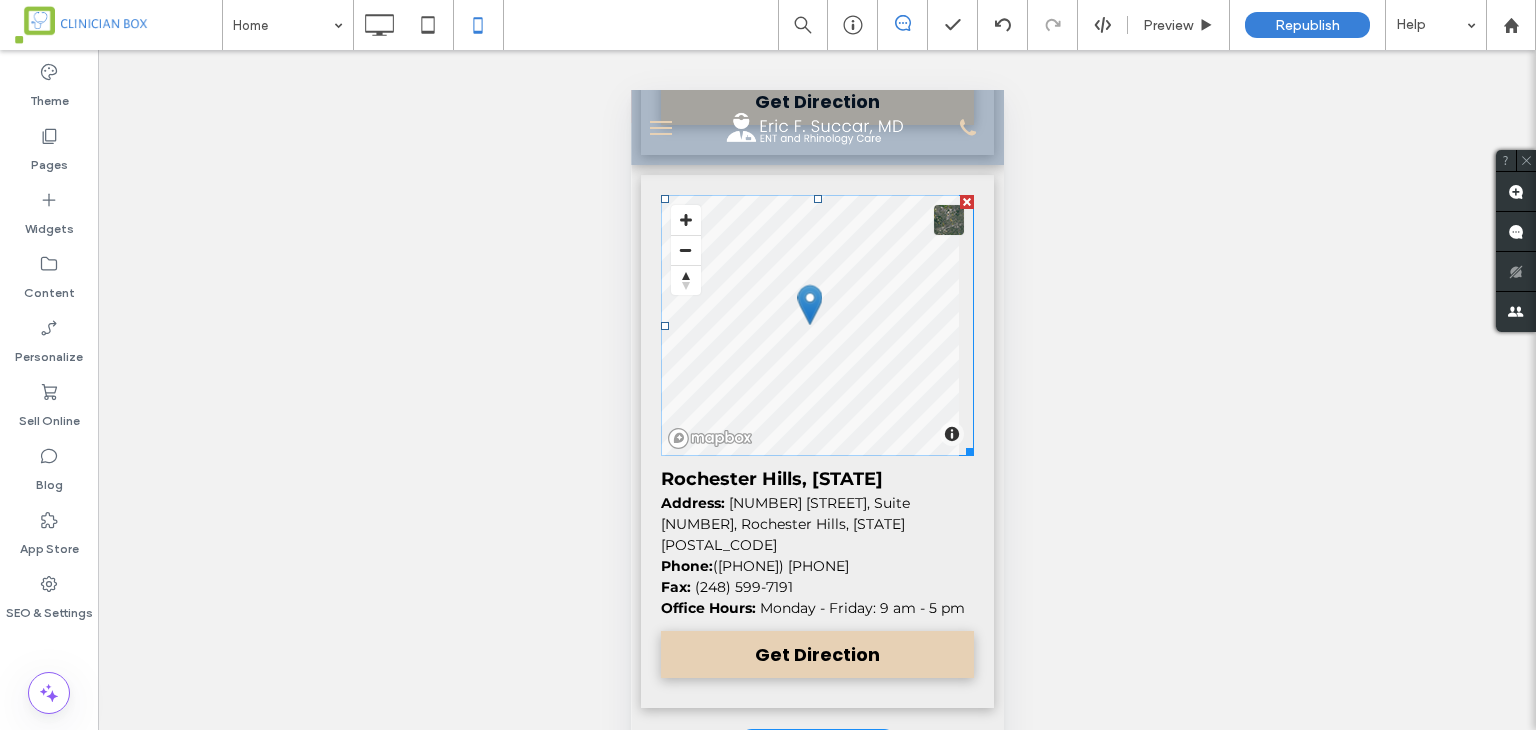 click at bounding box center [816, 325] 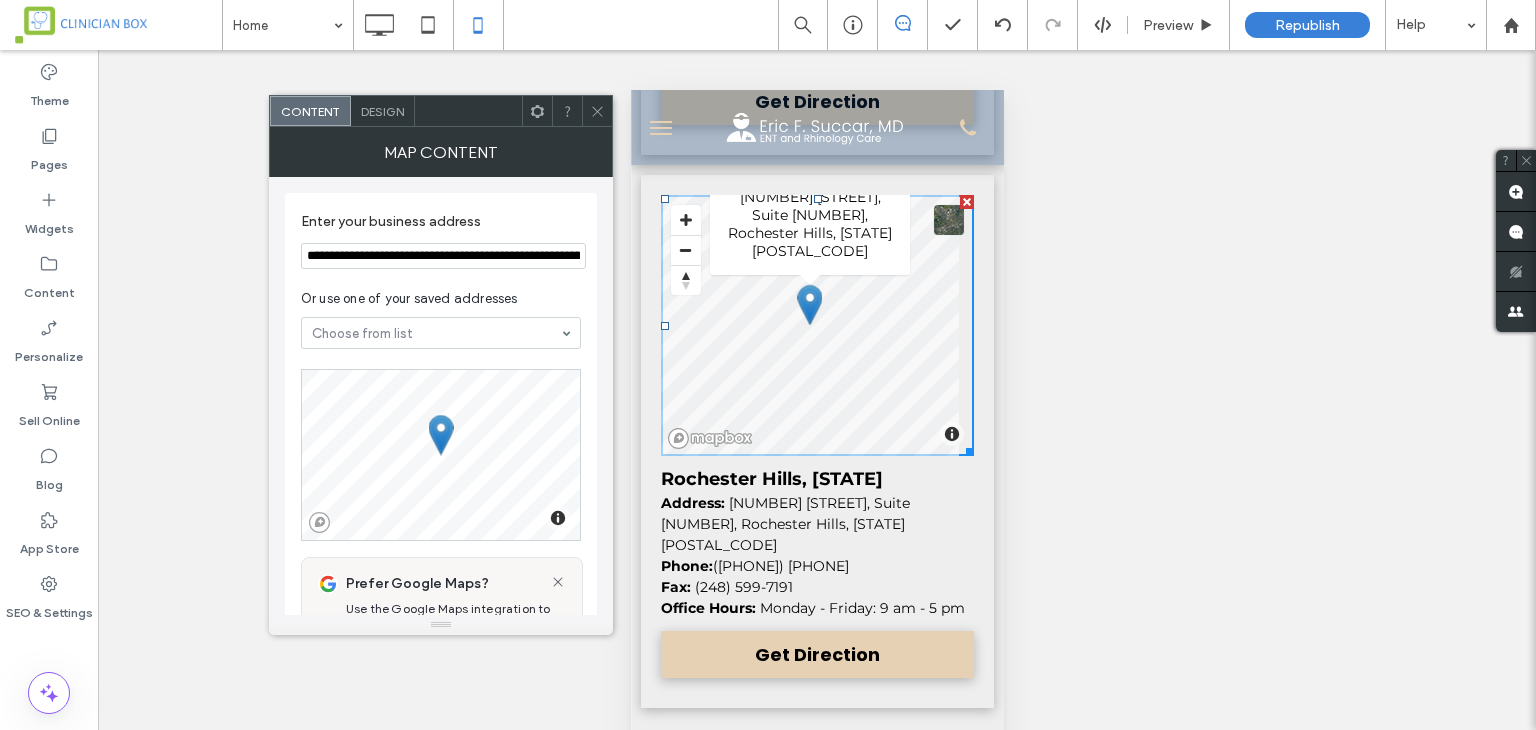 scroll, scrollTop: 637, scrollLeft: 0, axis: vertical 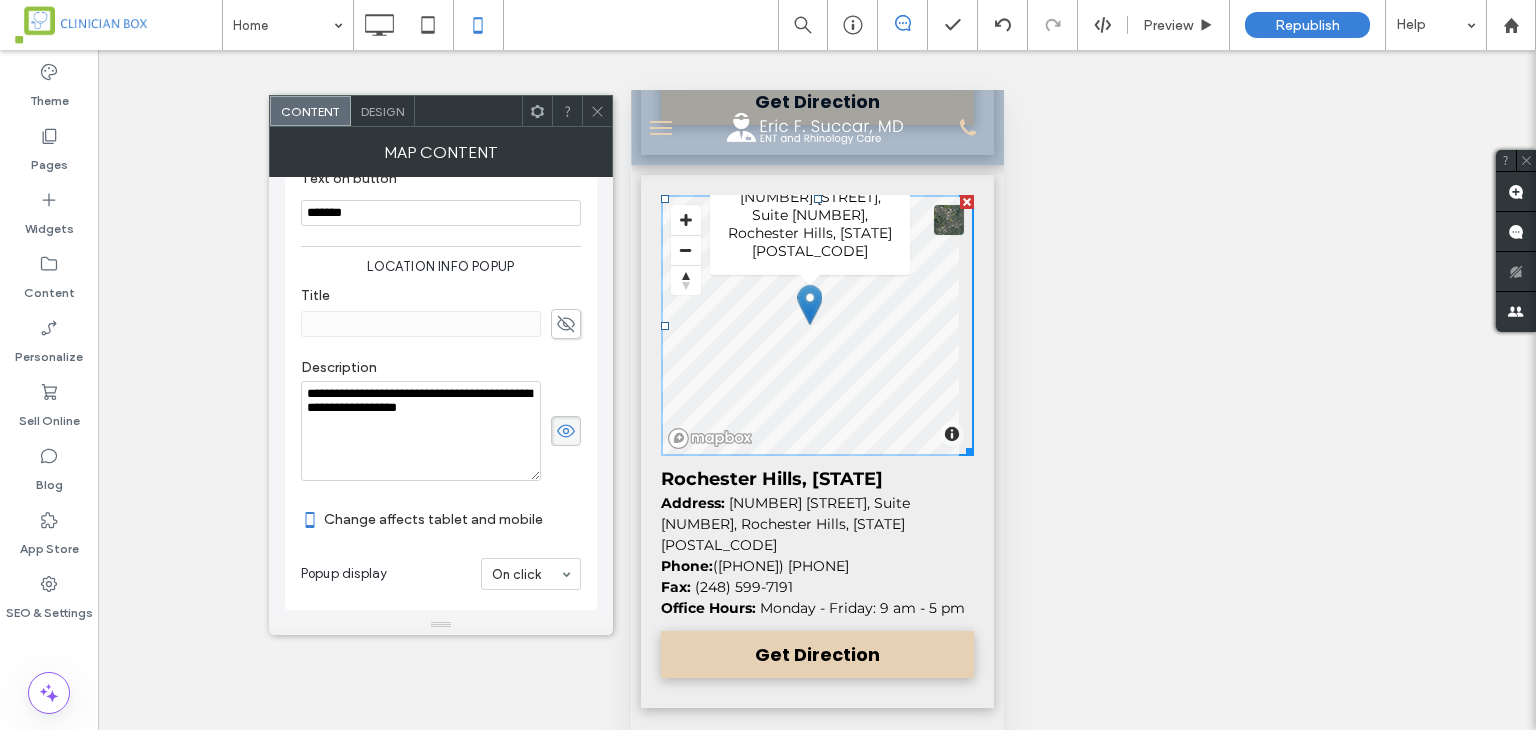 click on "Popup display On click" at bounding box center (441, 574) 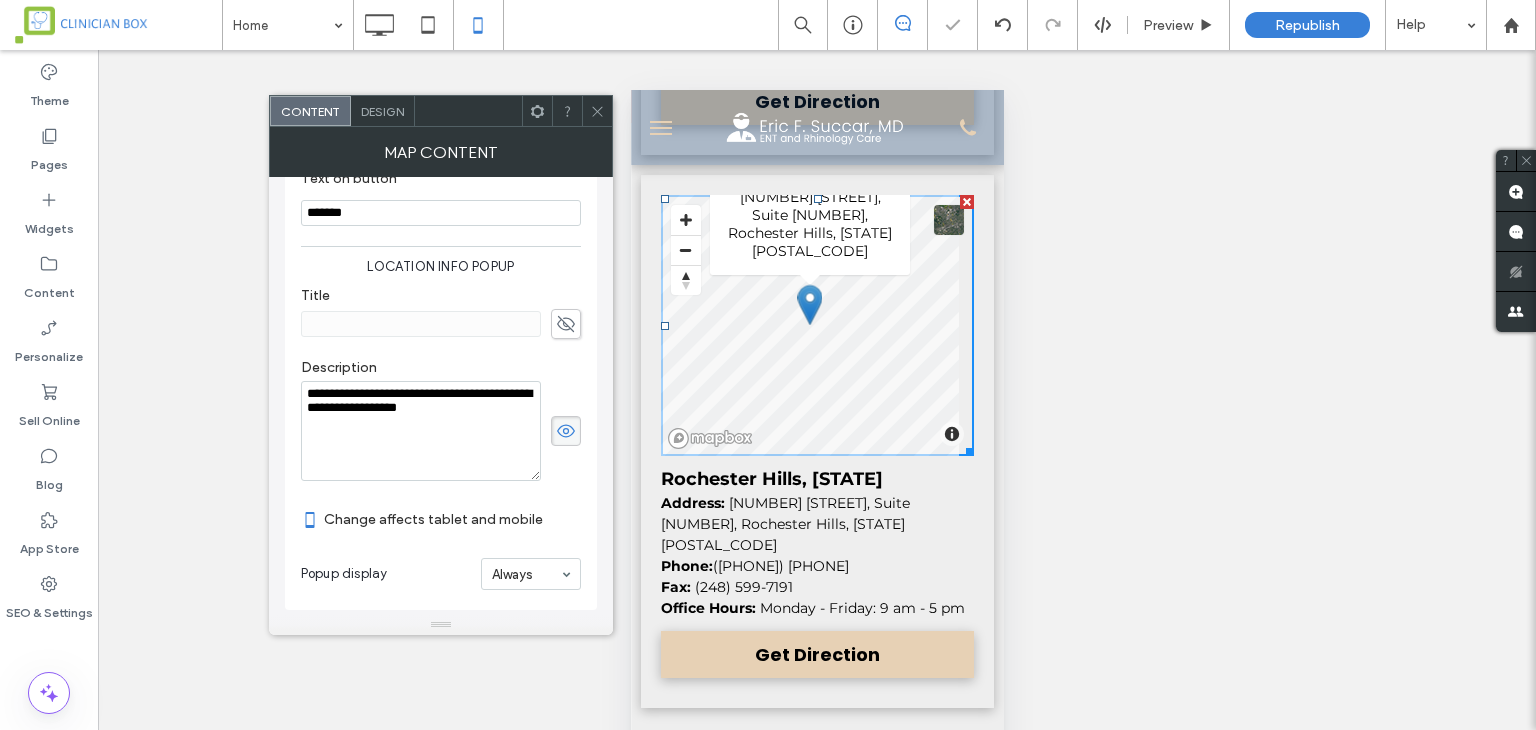 click on "Design" at bounding box center (383, 111) 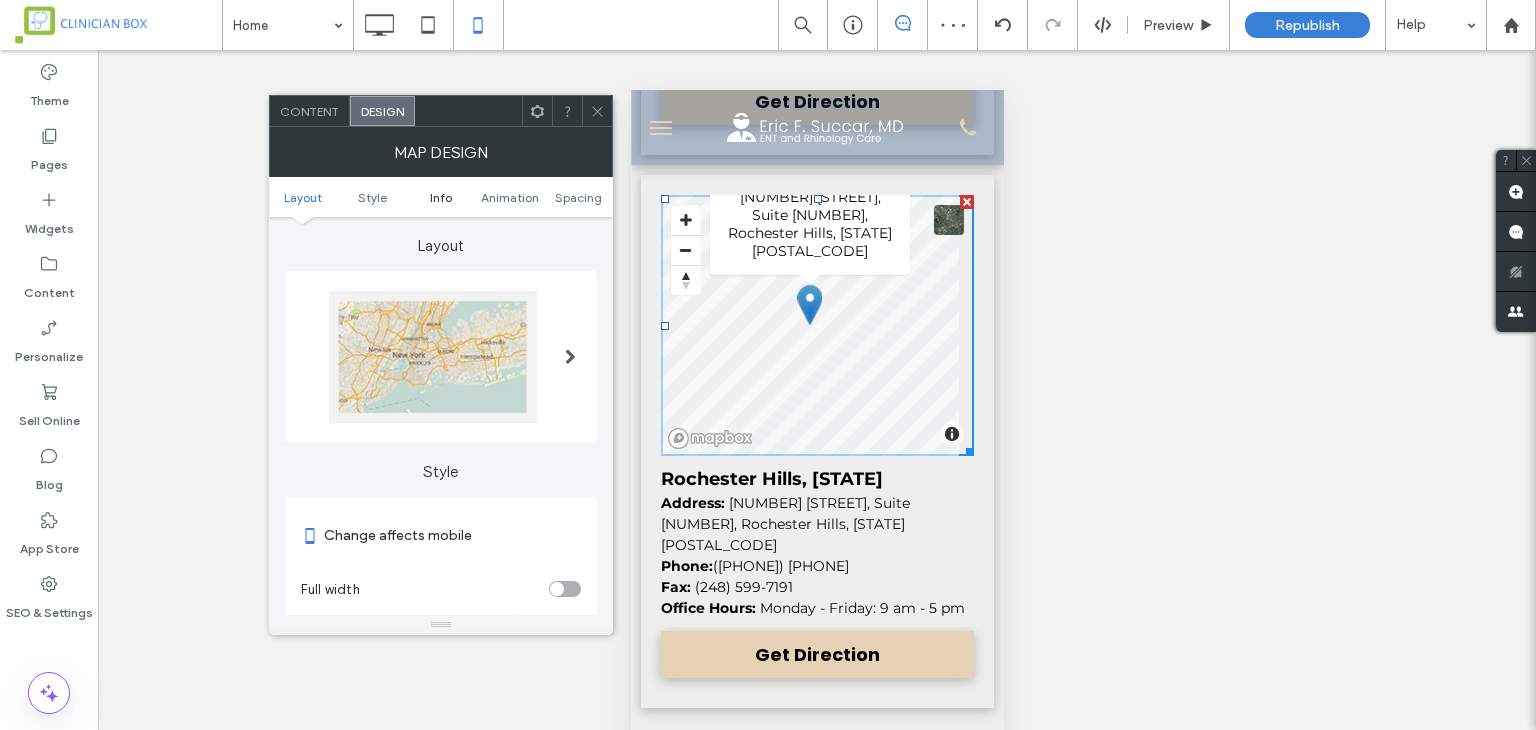 click on "Info" at bounding box center [441, 197] 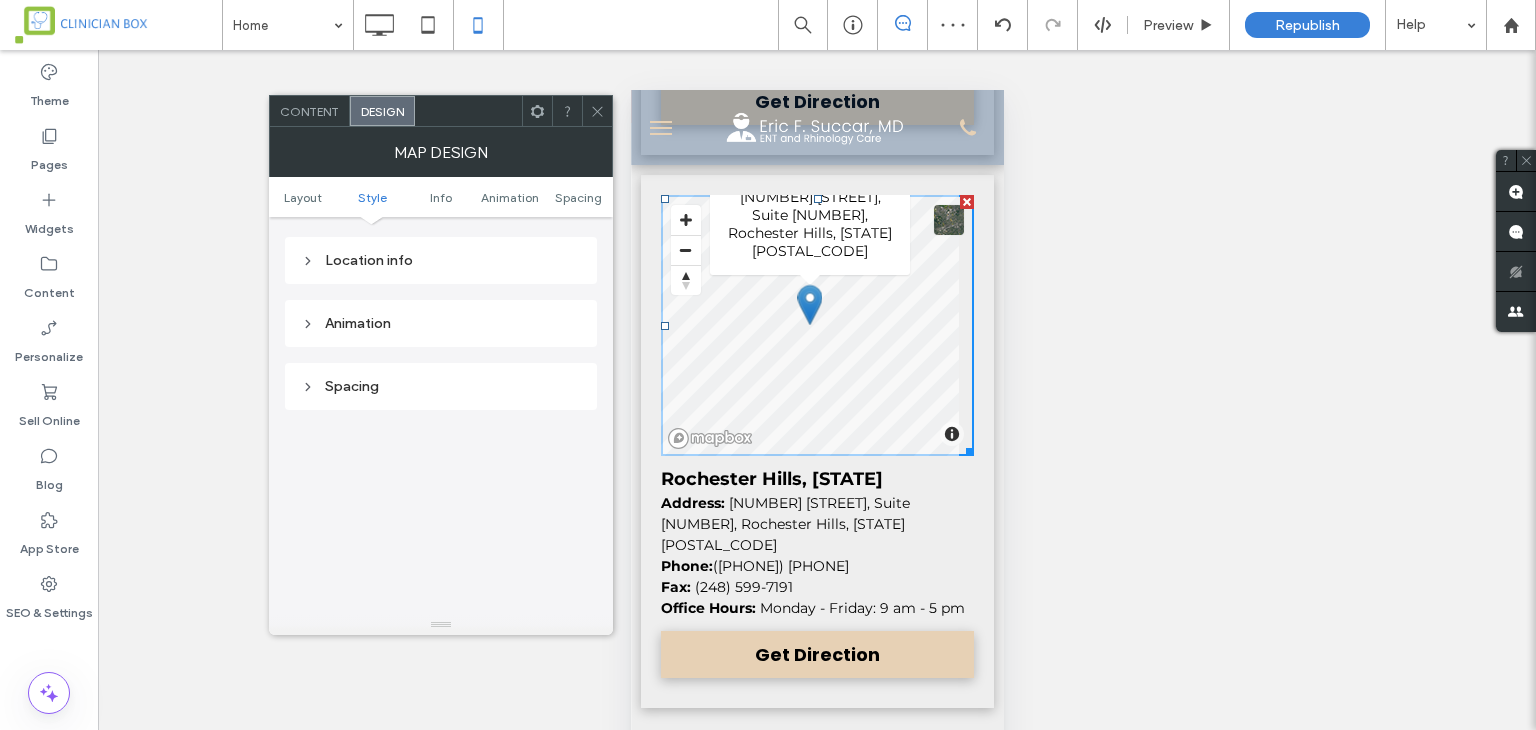 scroll, scrollTop: 692, scrollLeft: 0, axis: vertical 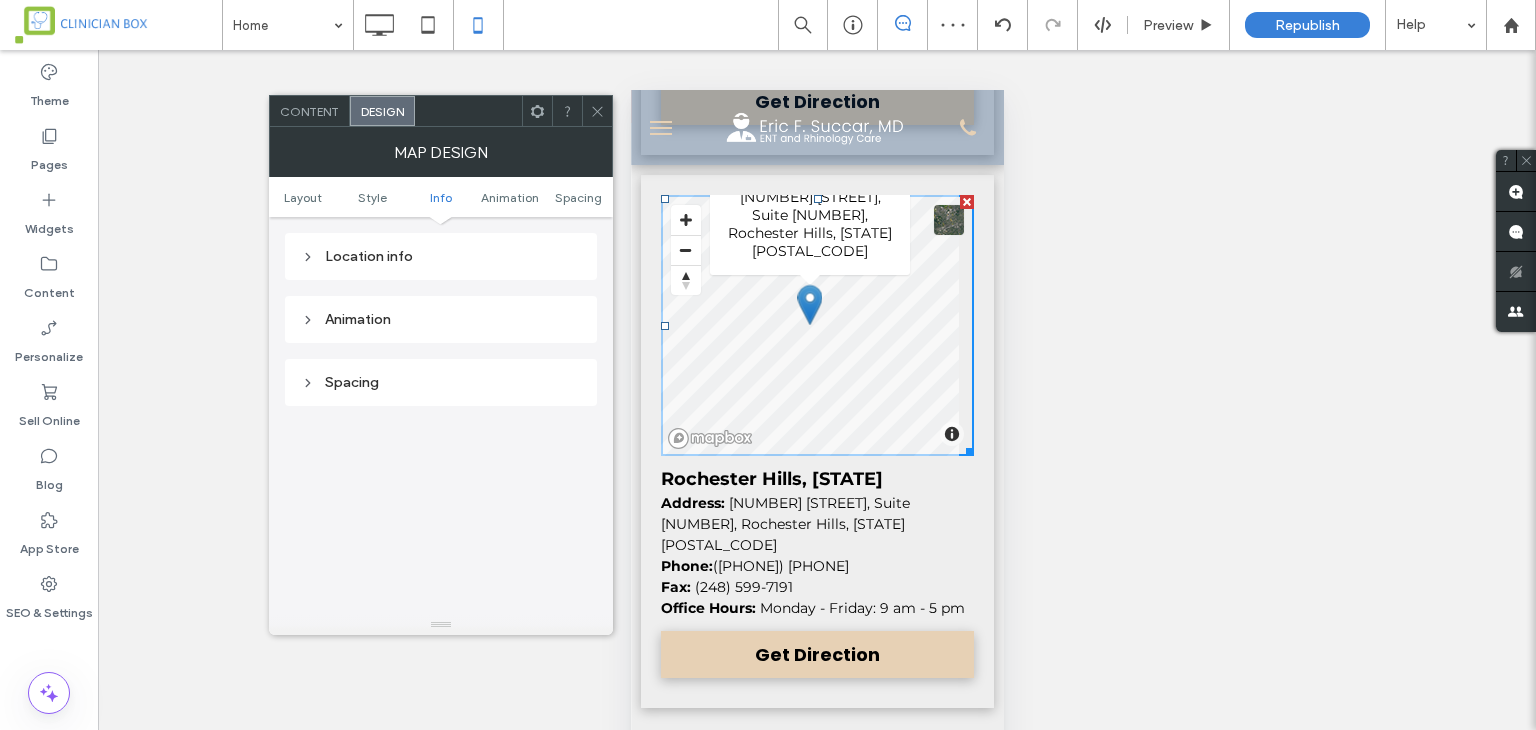 click on "Location info" at bounding box center (441, 256) 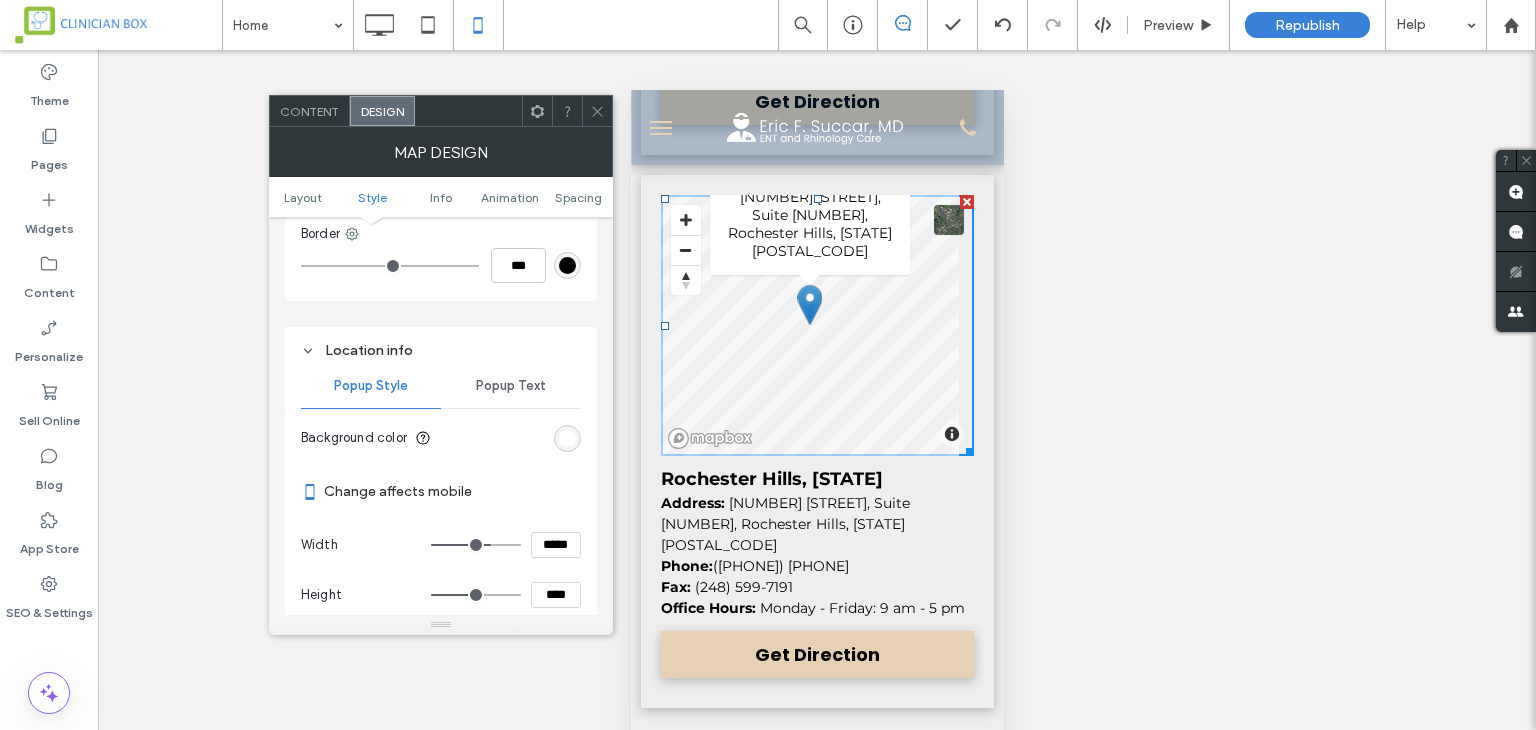 scroll, scrollTop: 592, scrollLeft: 0, axis: vertical 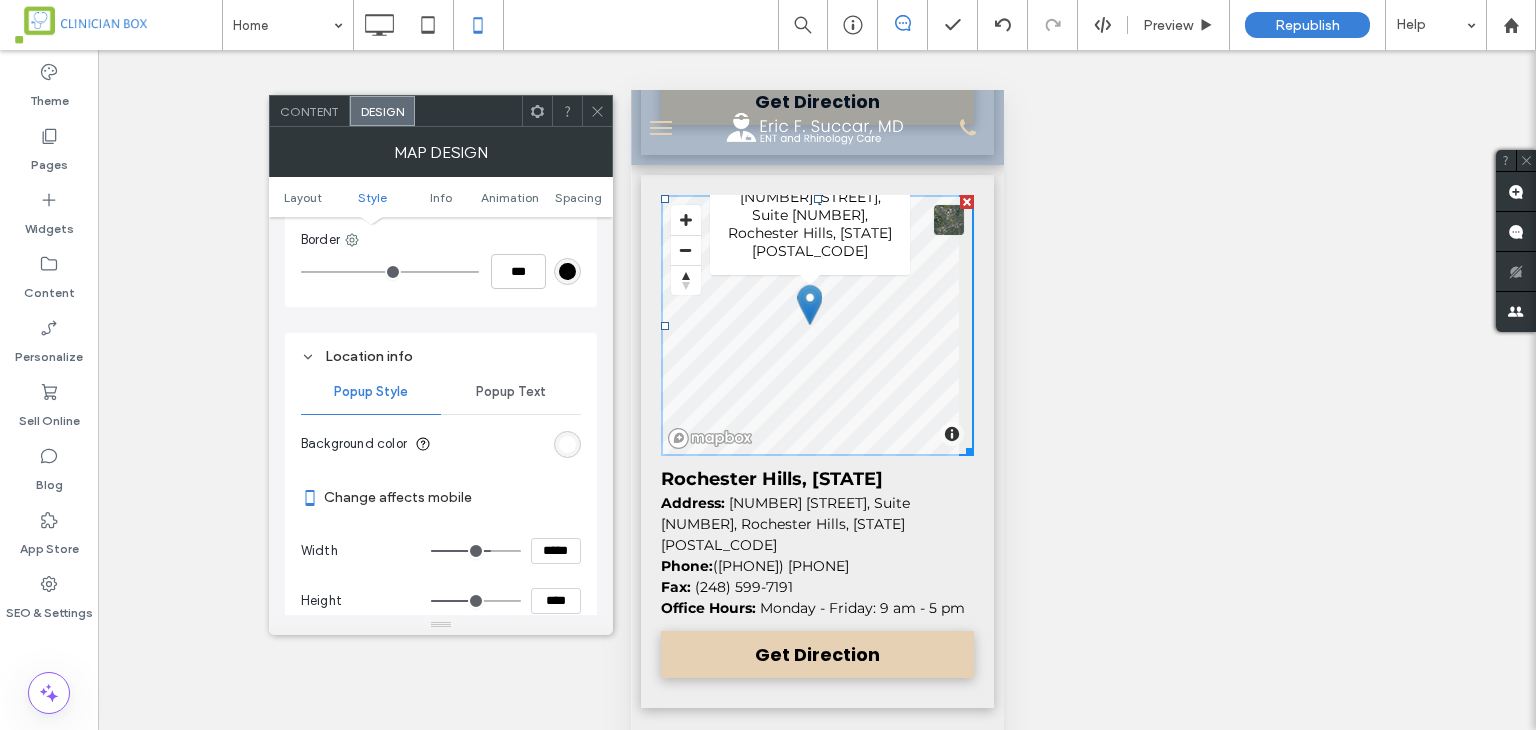 click on "Popup Text" at bounding box center [511, 392] 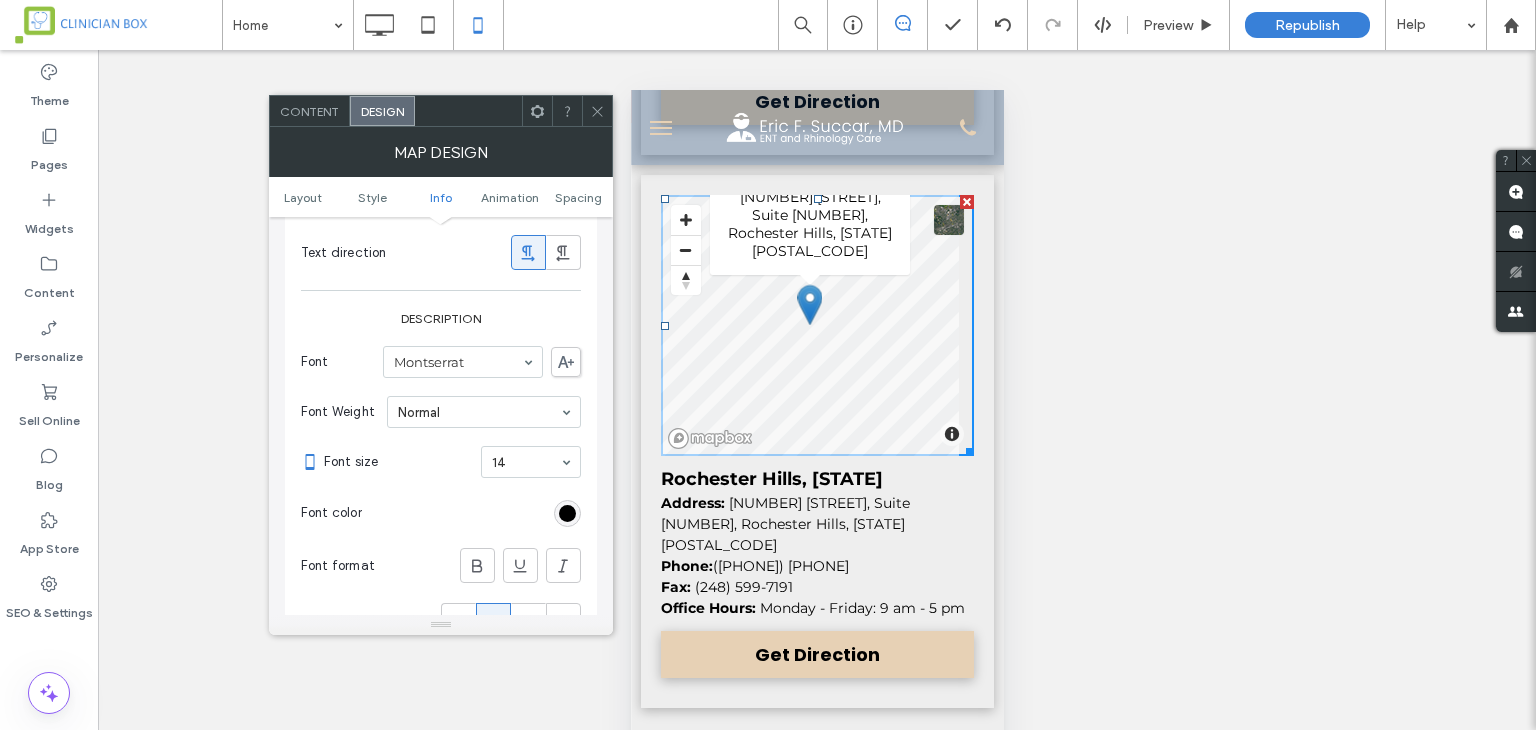 scroll, scrollTop: 1192, scrollLeft: 0, axis: vertical 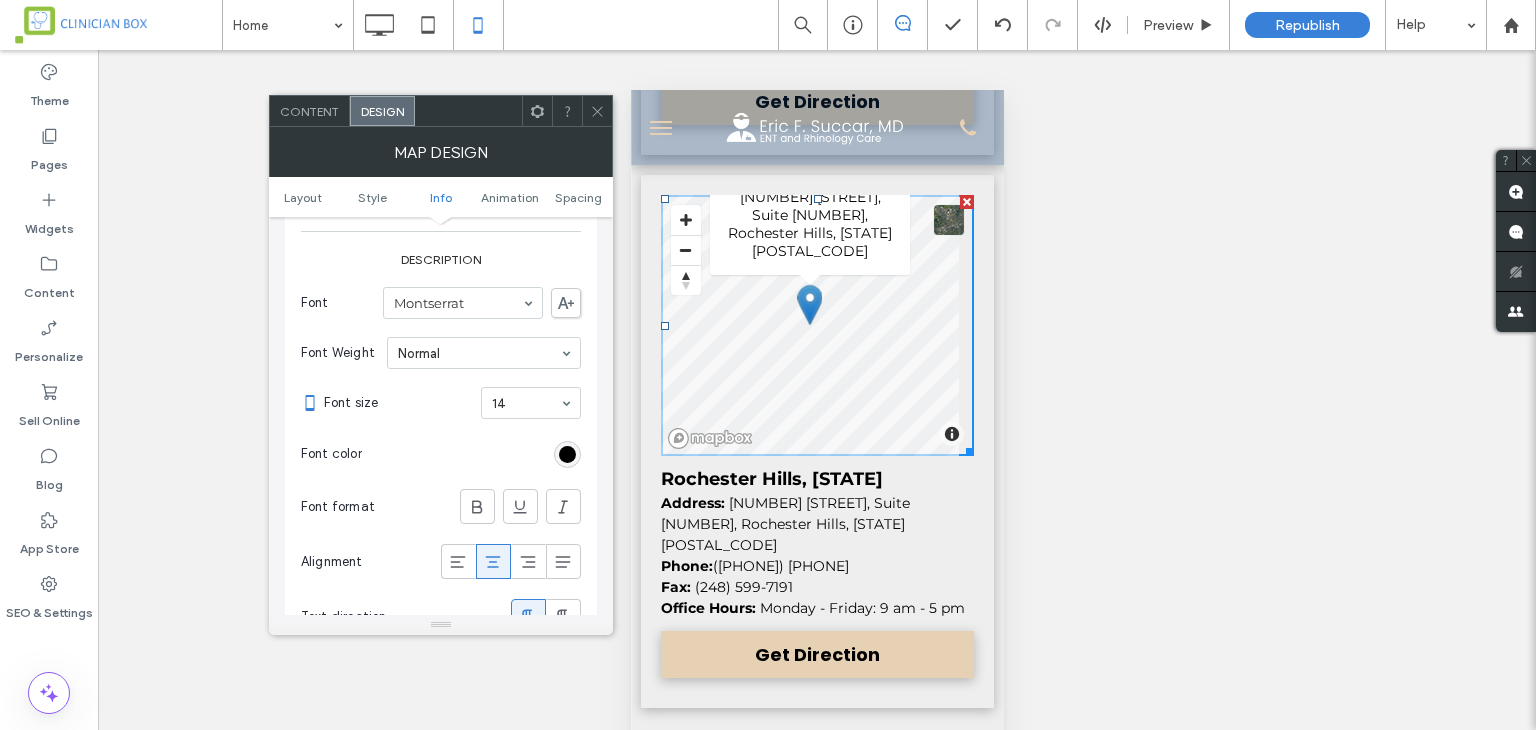 click on "Font size 14" at bounding box center [452, 403] 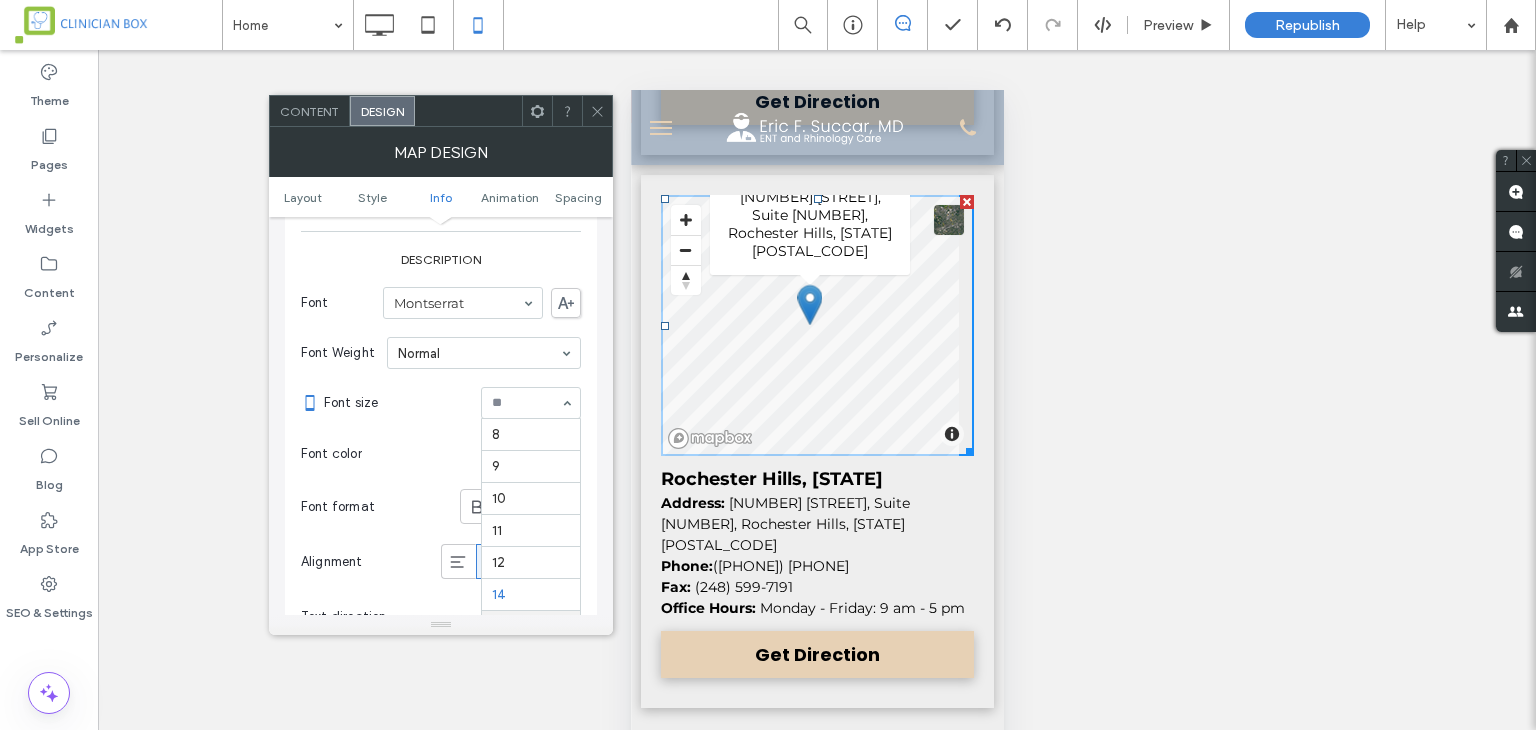 scroll, scrollTop: 196, scrollLeft: 0, axis: vertical 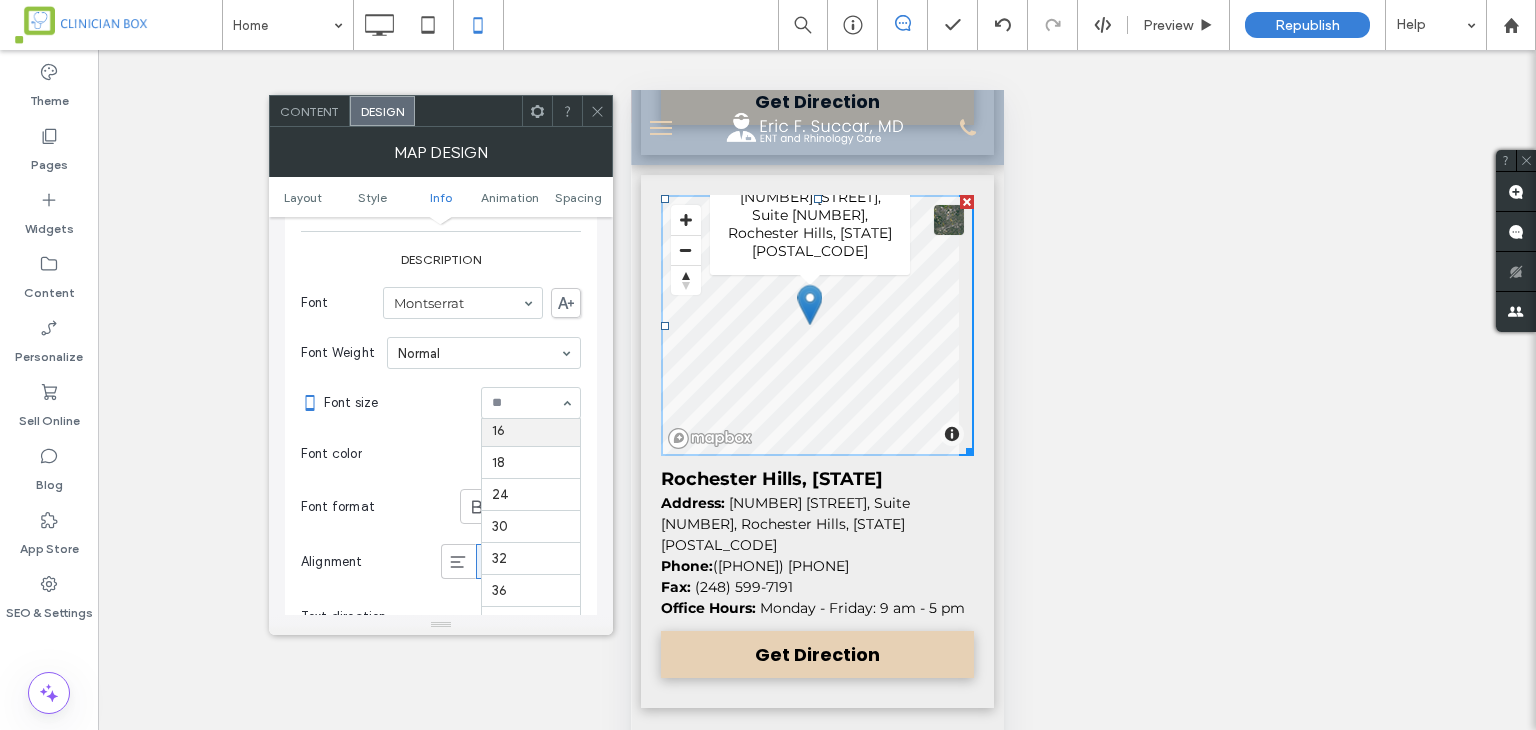 click on "Font color" at bounding box center [441, 454] 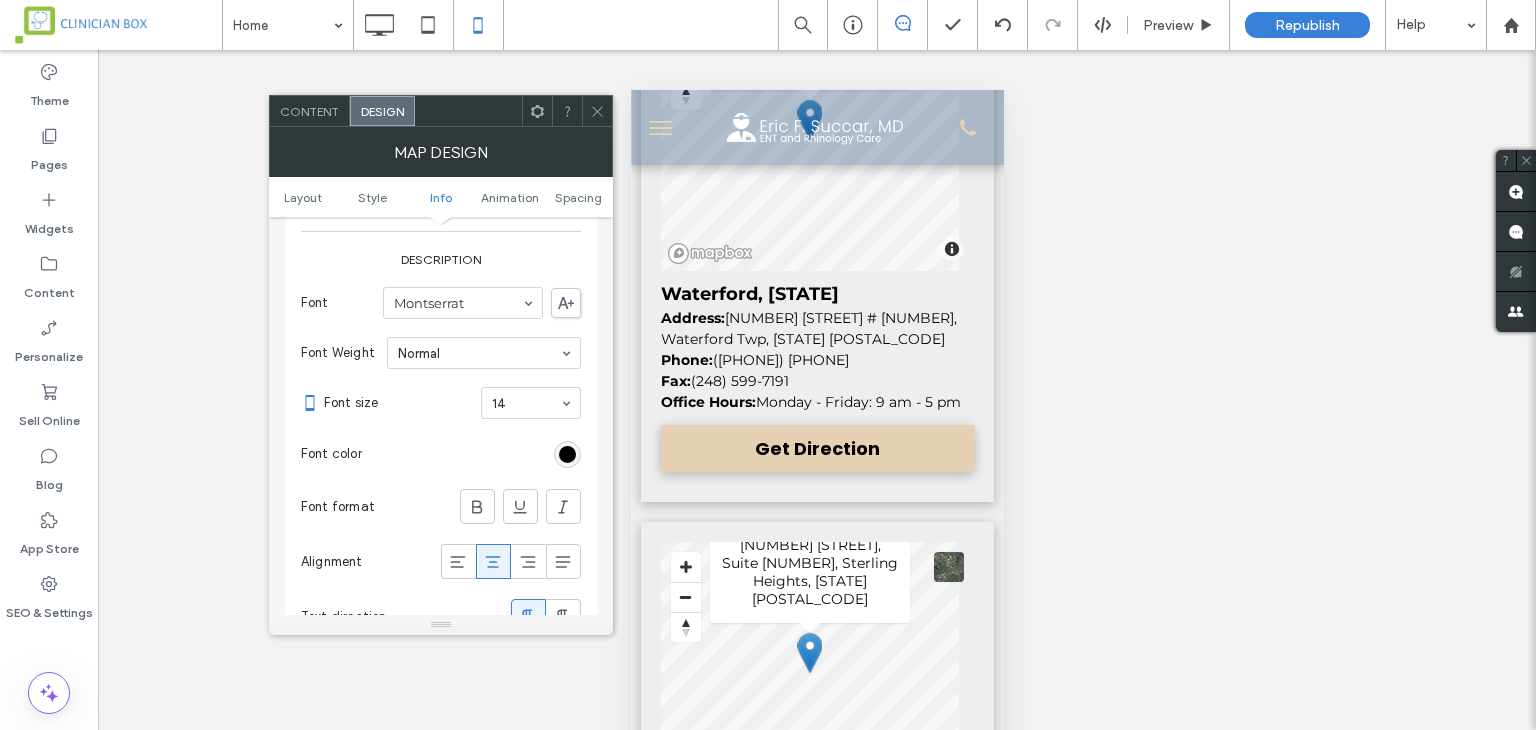 scroll, scrollTop: 4800, scrollLeft: 0, axis: vertical 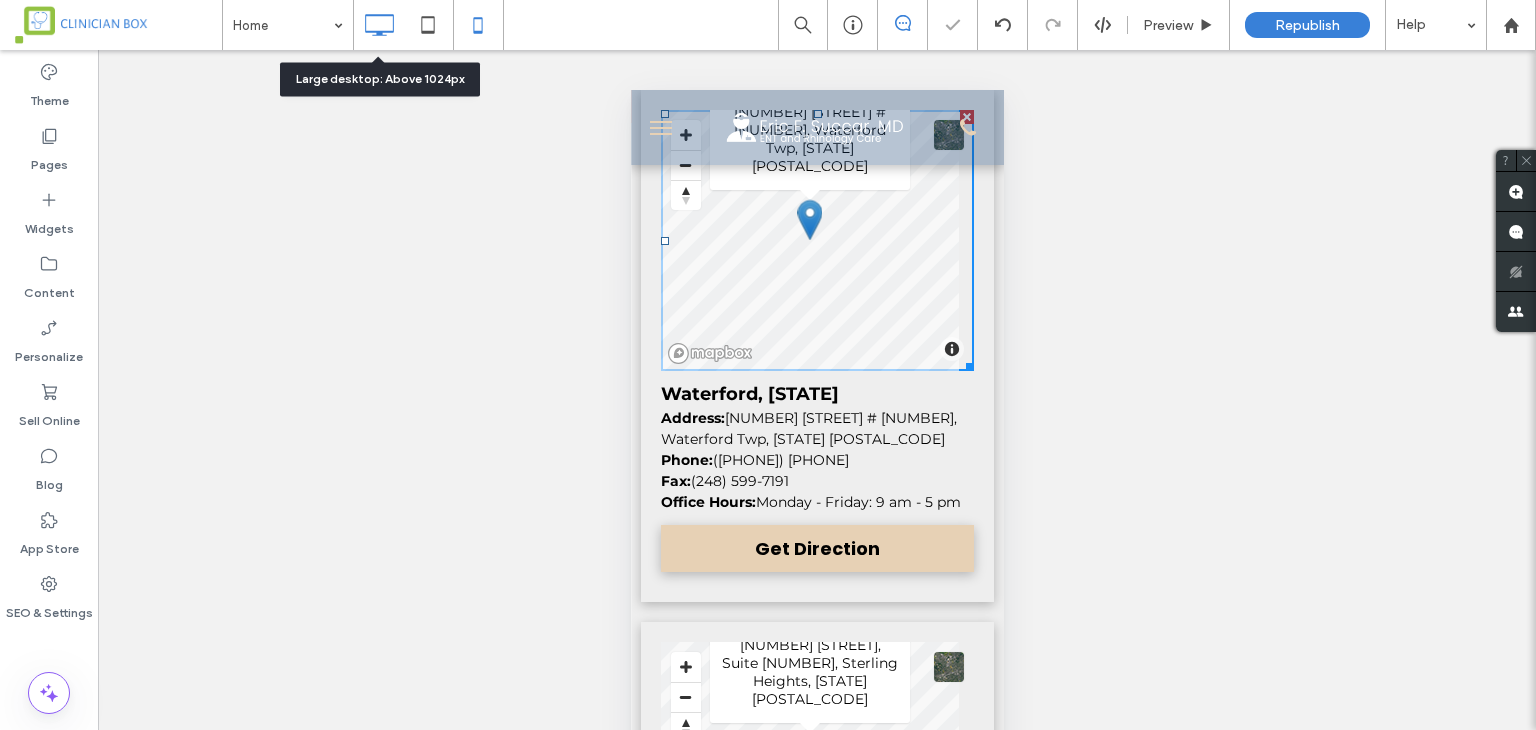 click 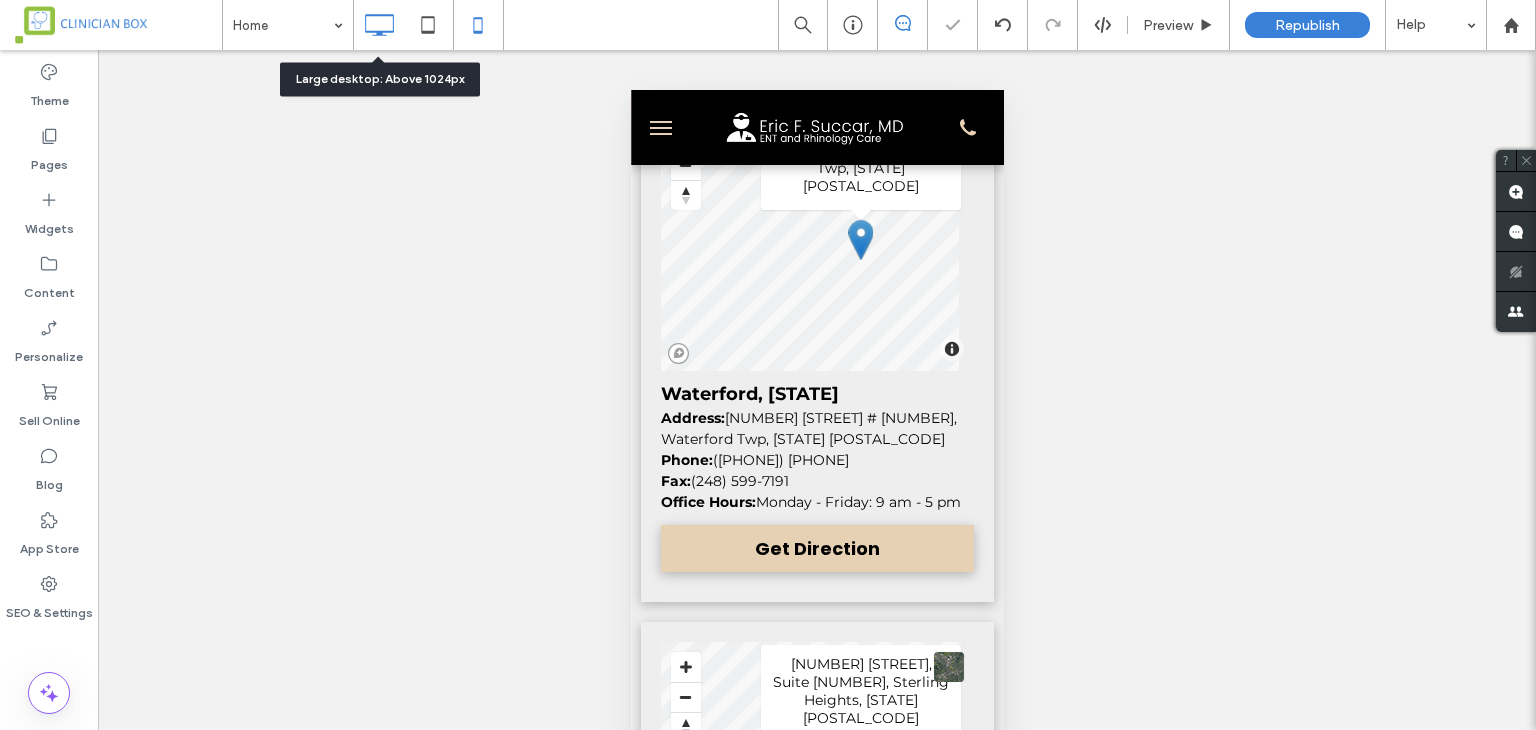 scroll, scrollTop: 0, scrollLeft: 0, axis: both 